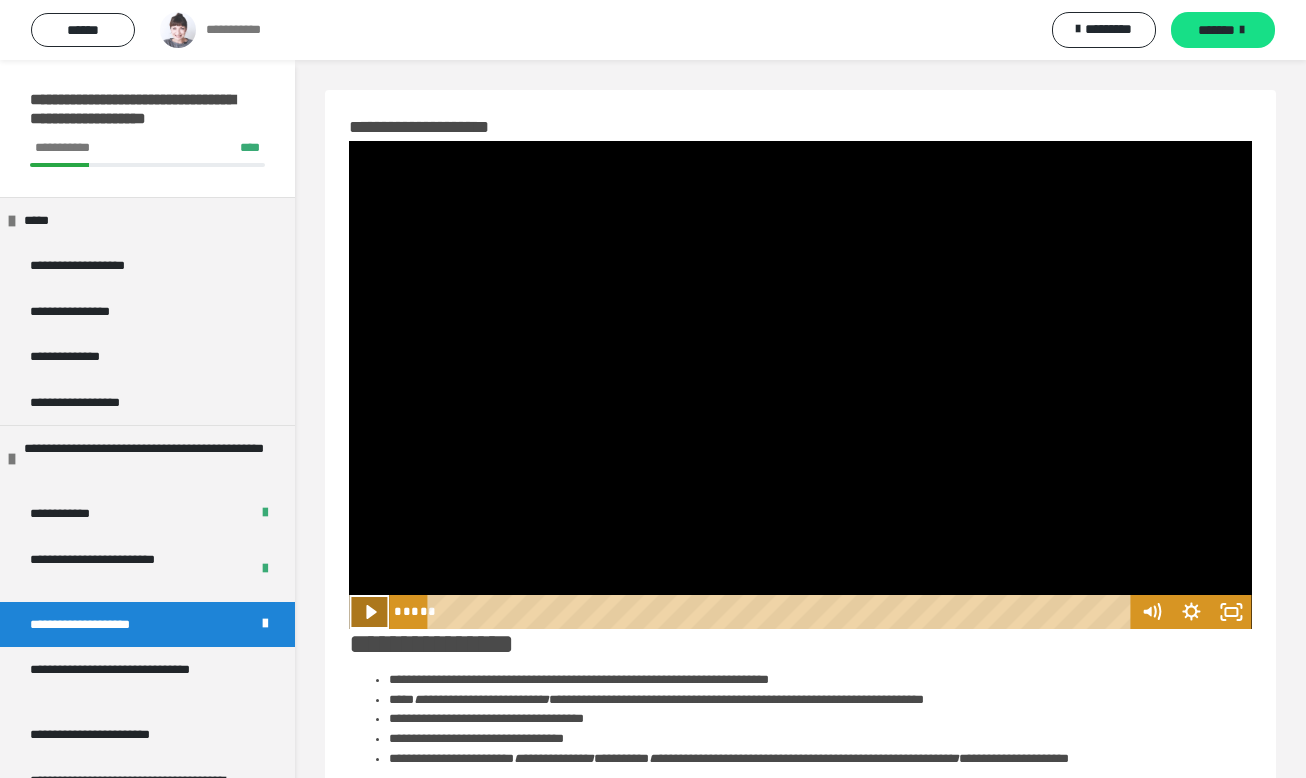 scroll, scrollTop: 0, scrollLeft: 0, axis: both 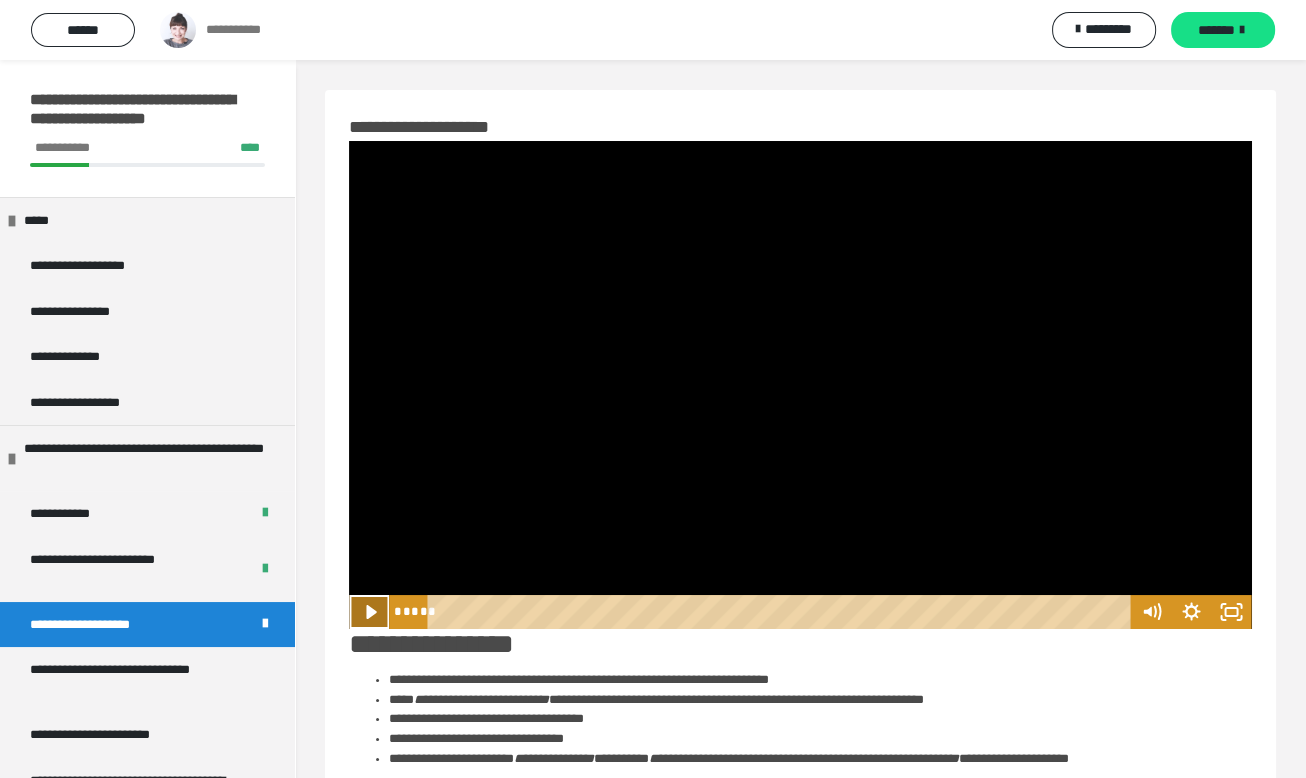 click 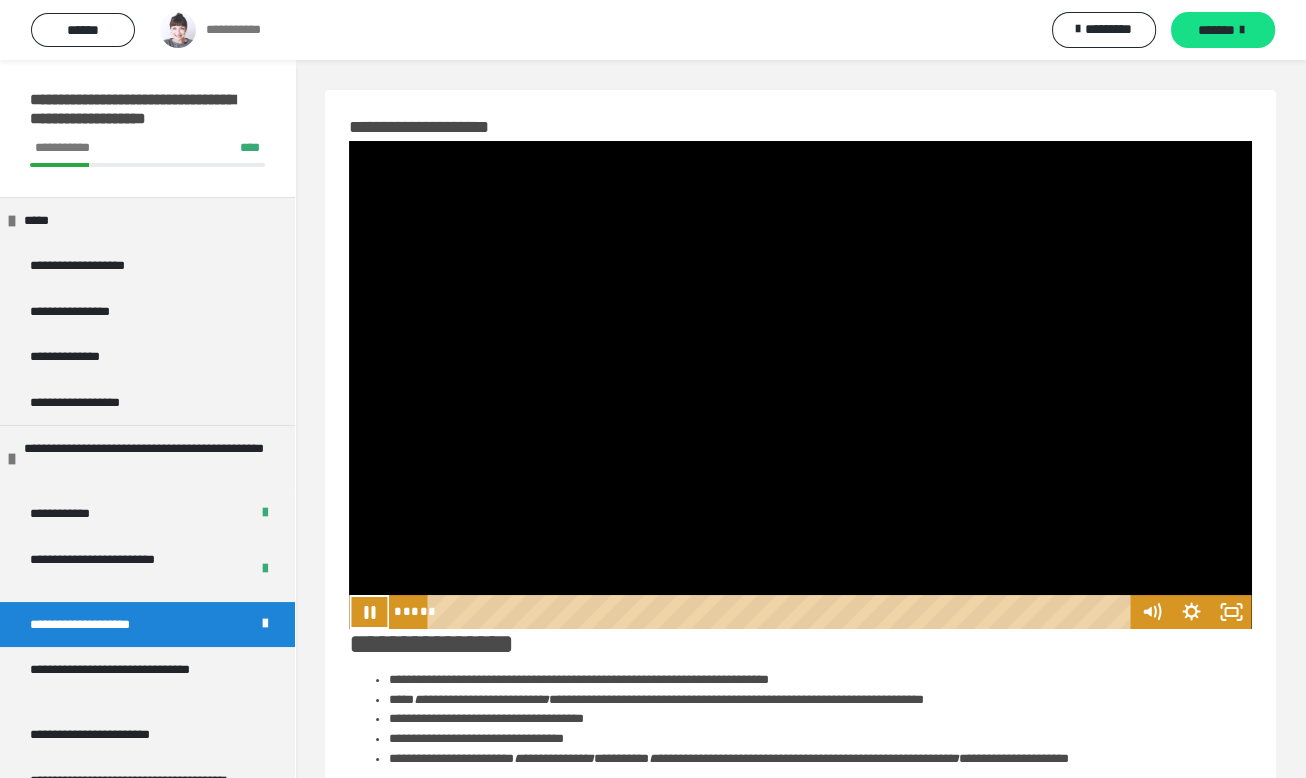 scroll, scrollTop: 105, scrollLeft: 0, axis: vertical 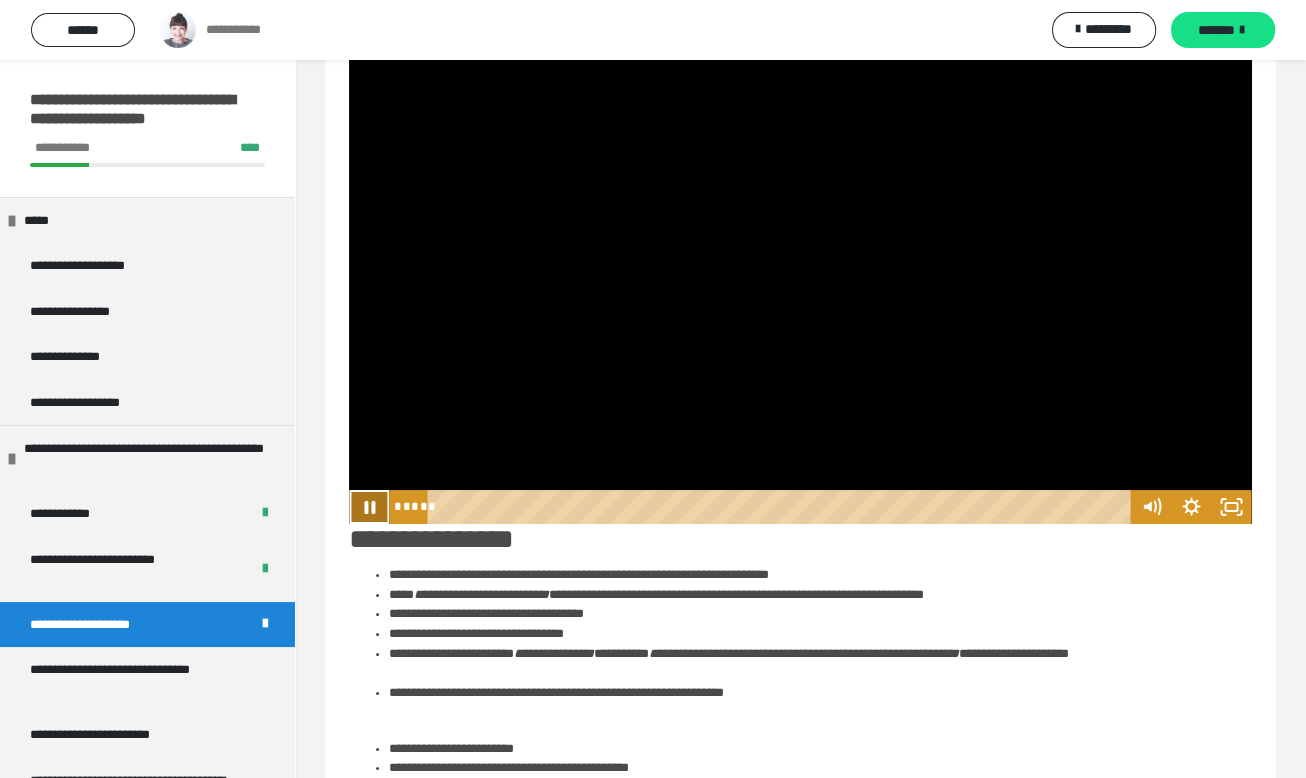 click 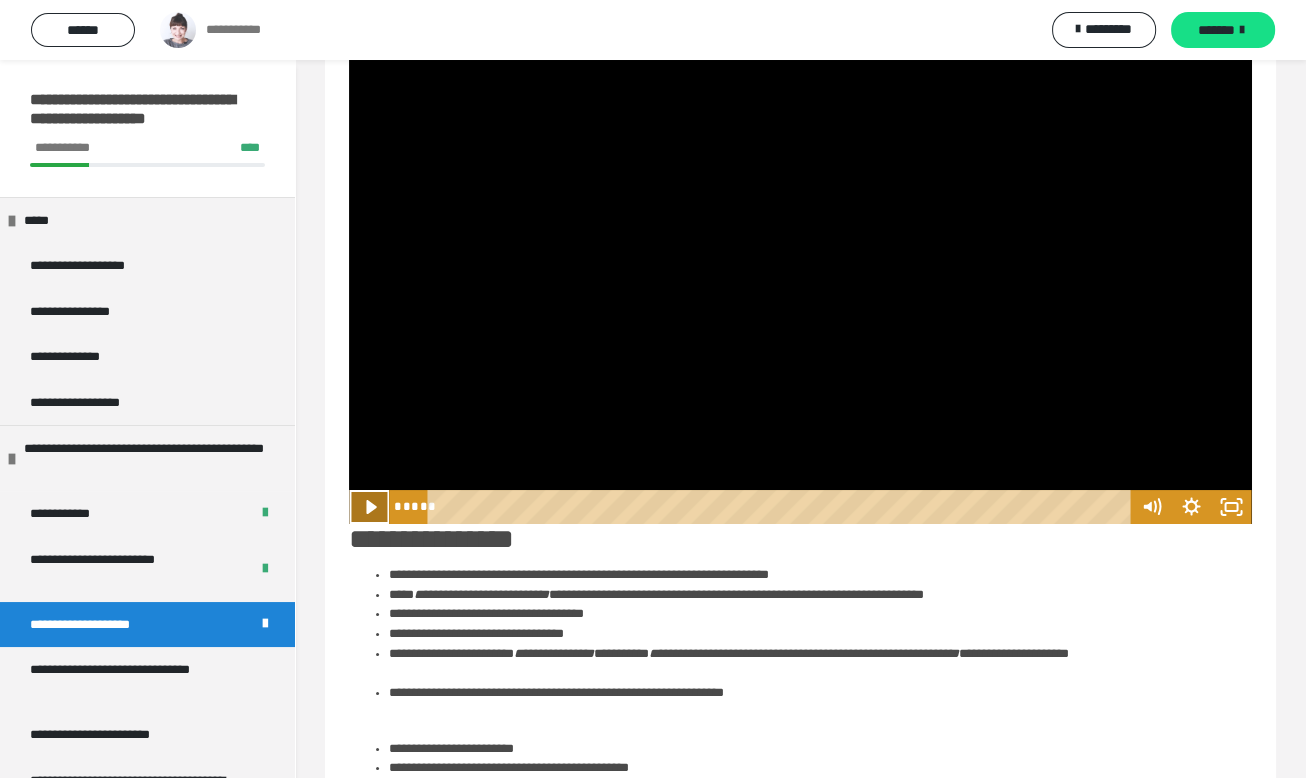 click 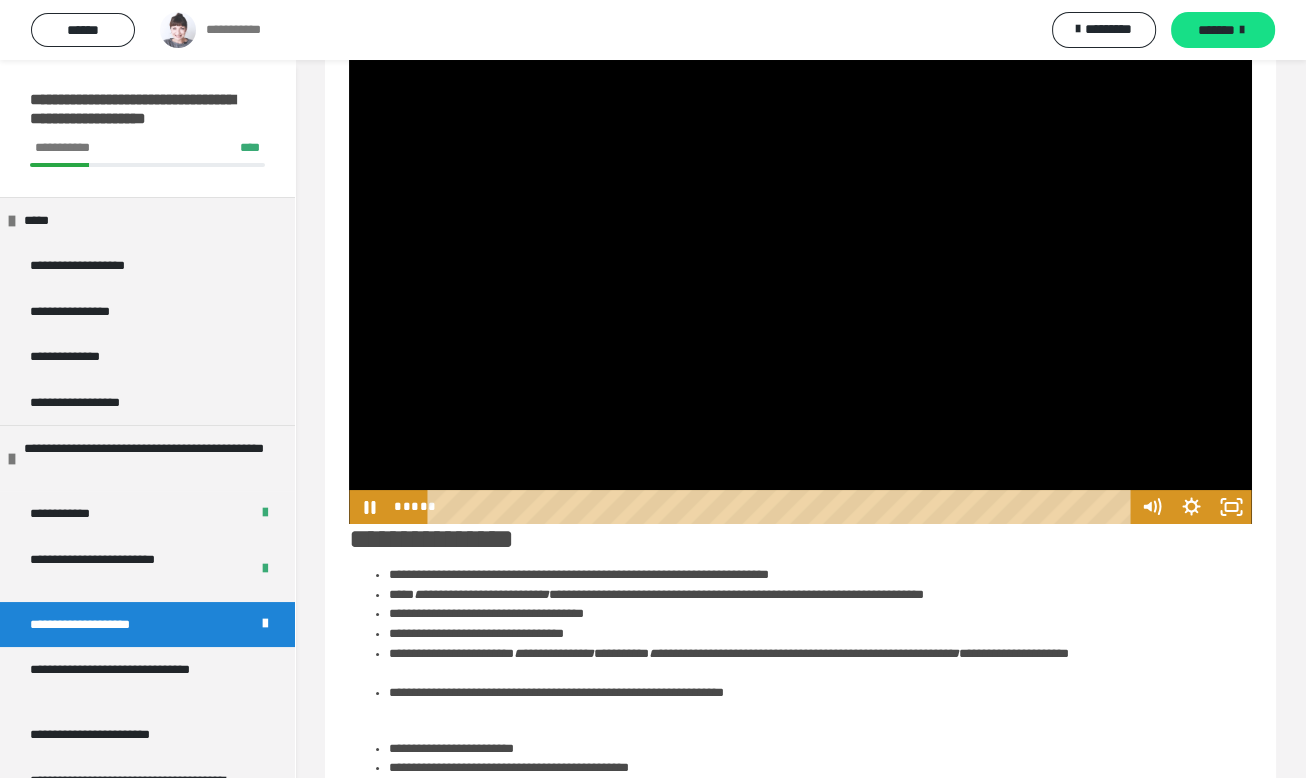 click at bounding box center (800, 280) 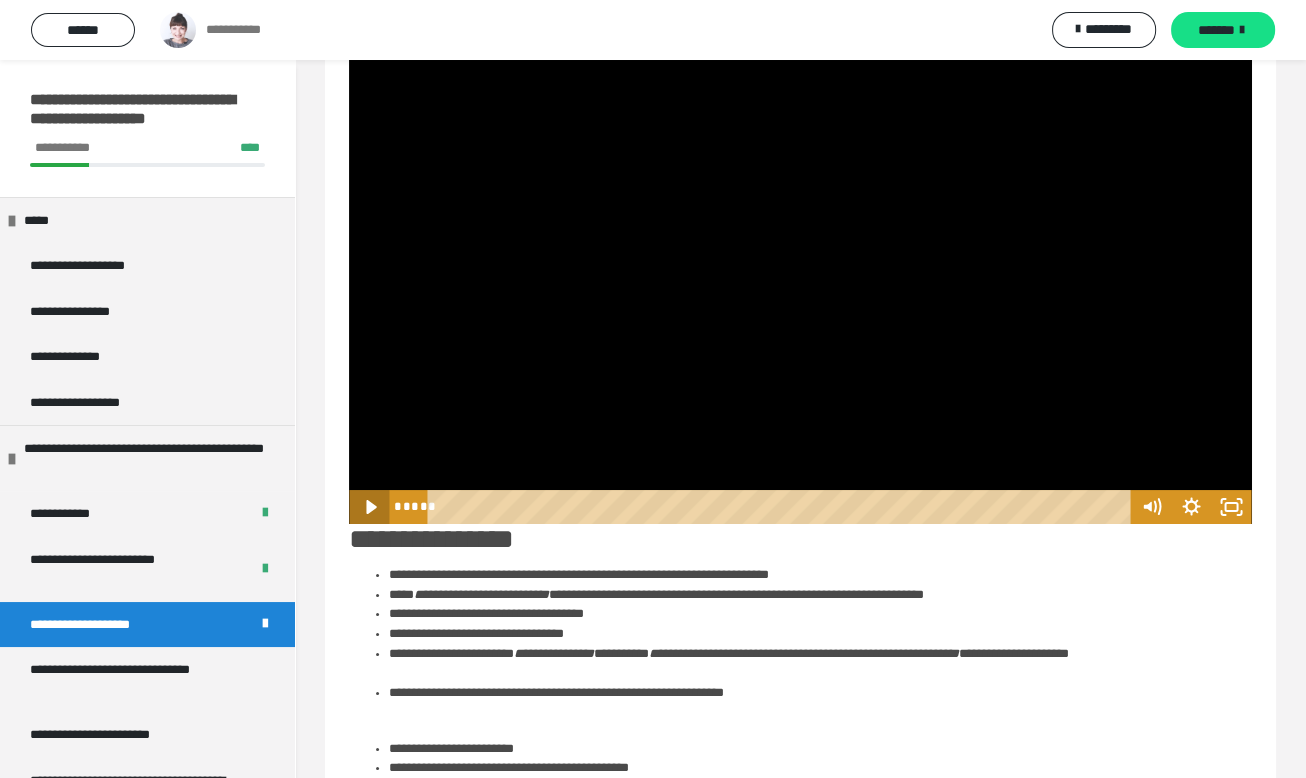 click 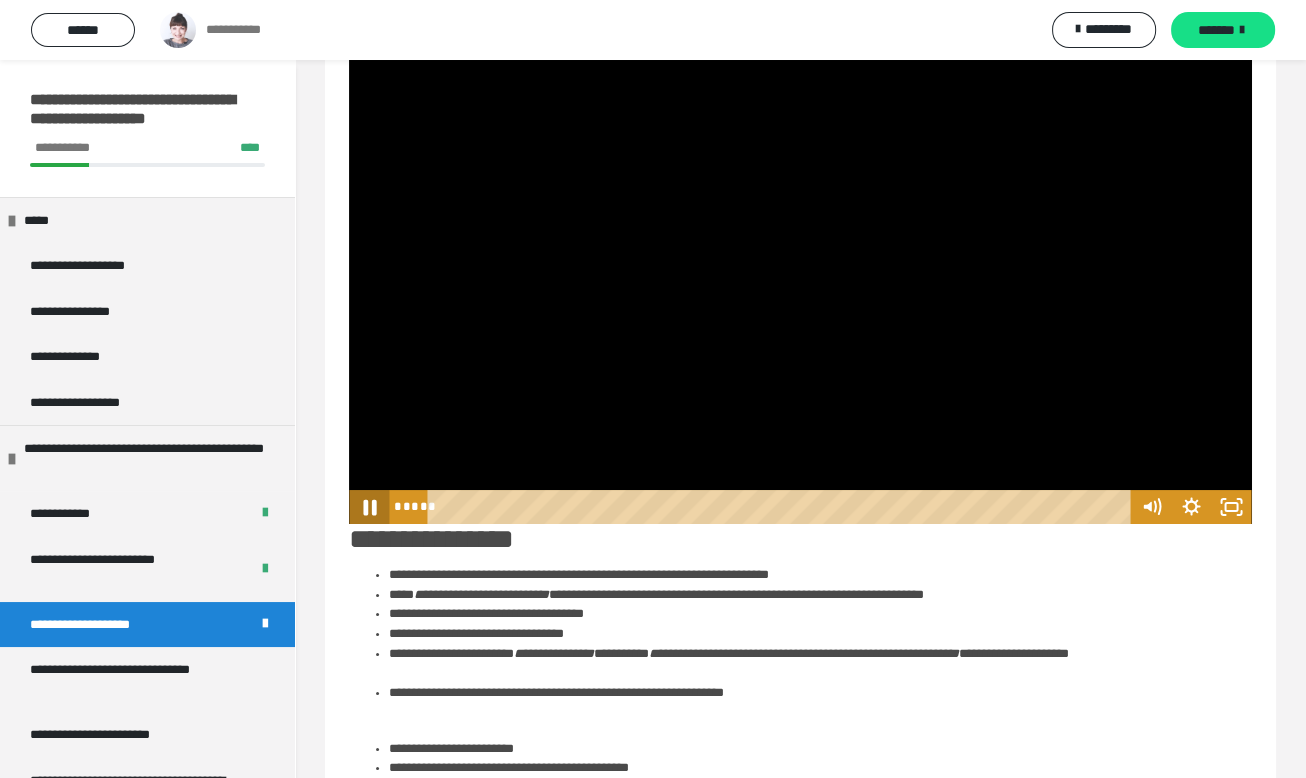 click 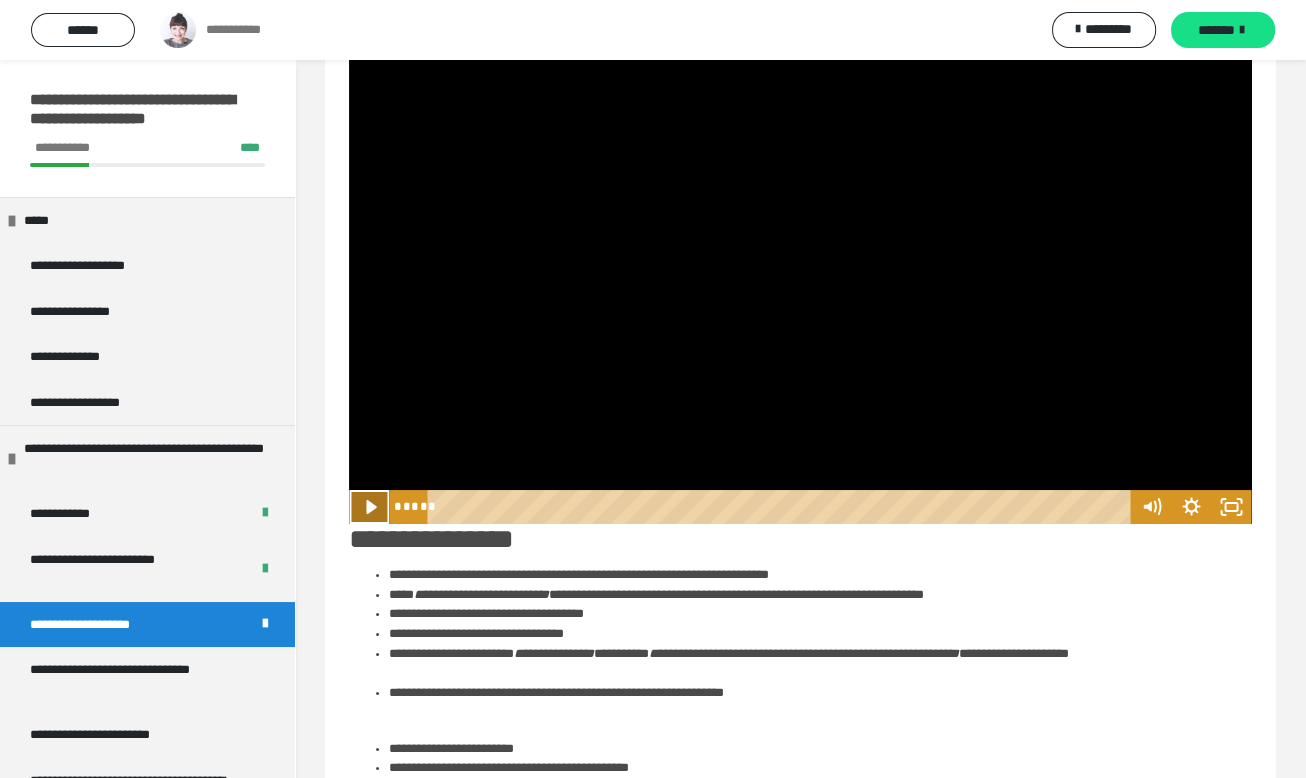 click 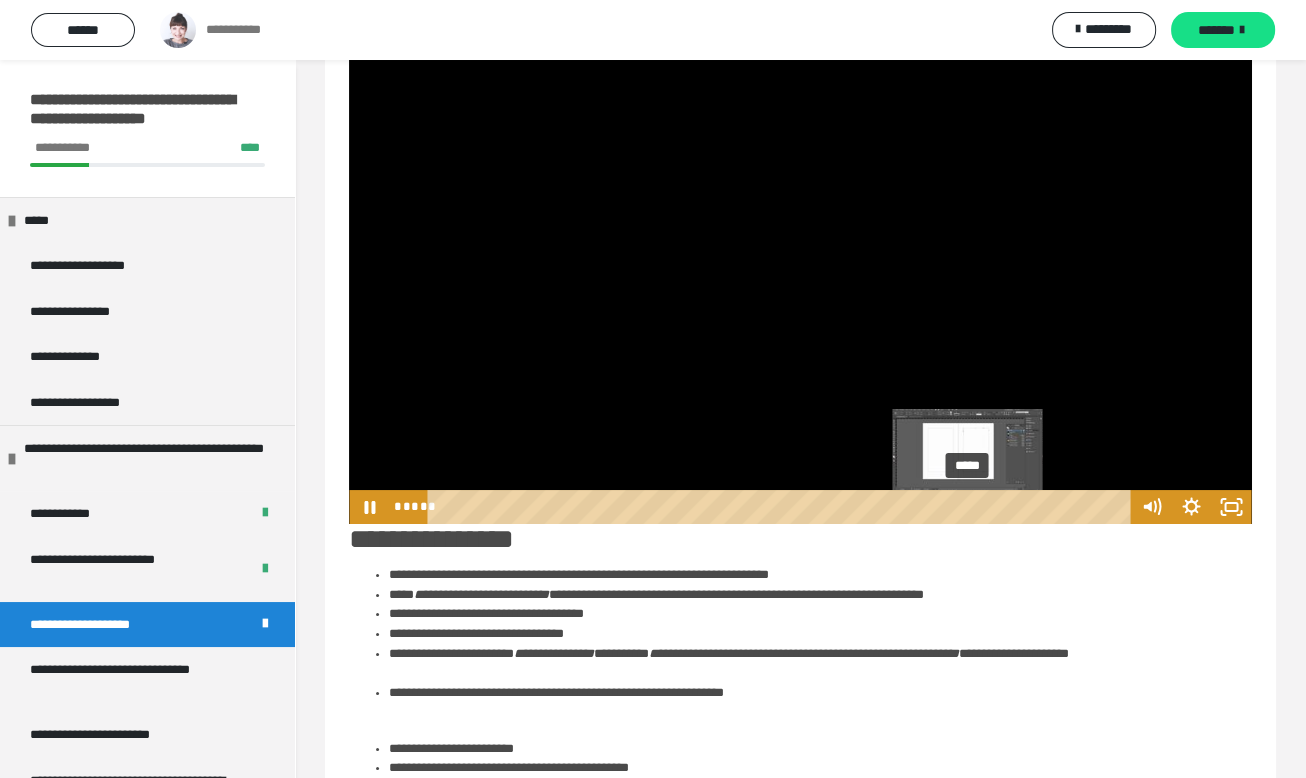 click on "*****" at bounding box center [782, 507] 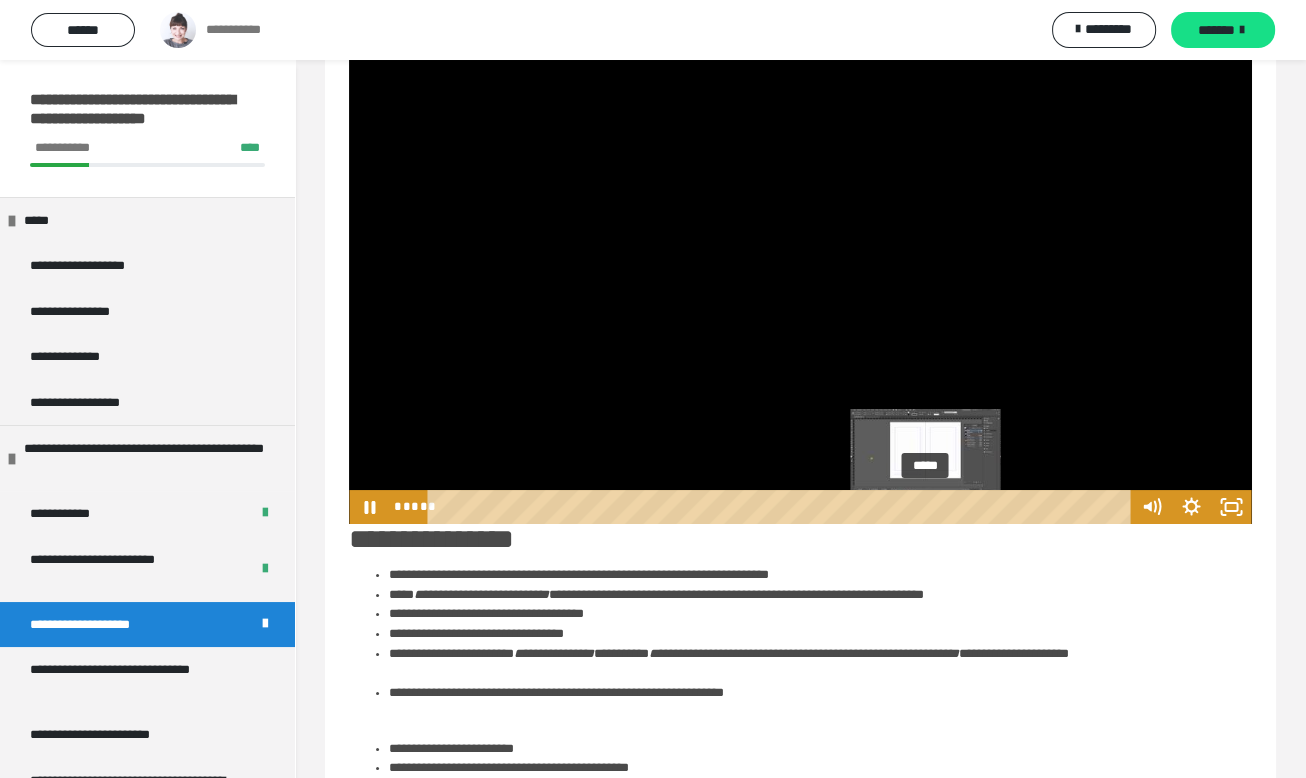 click on "*****" at bounding box center (782, 507) 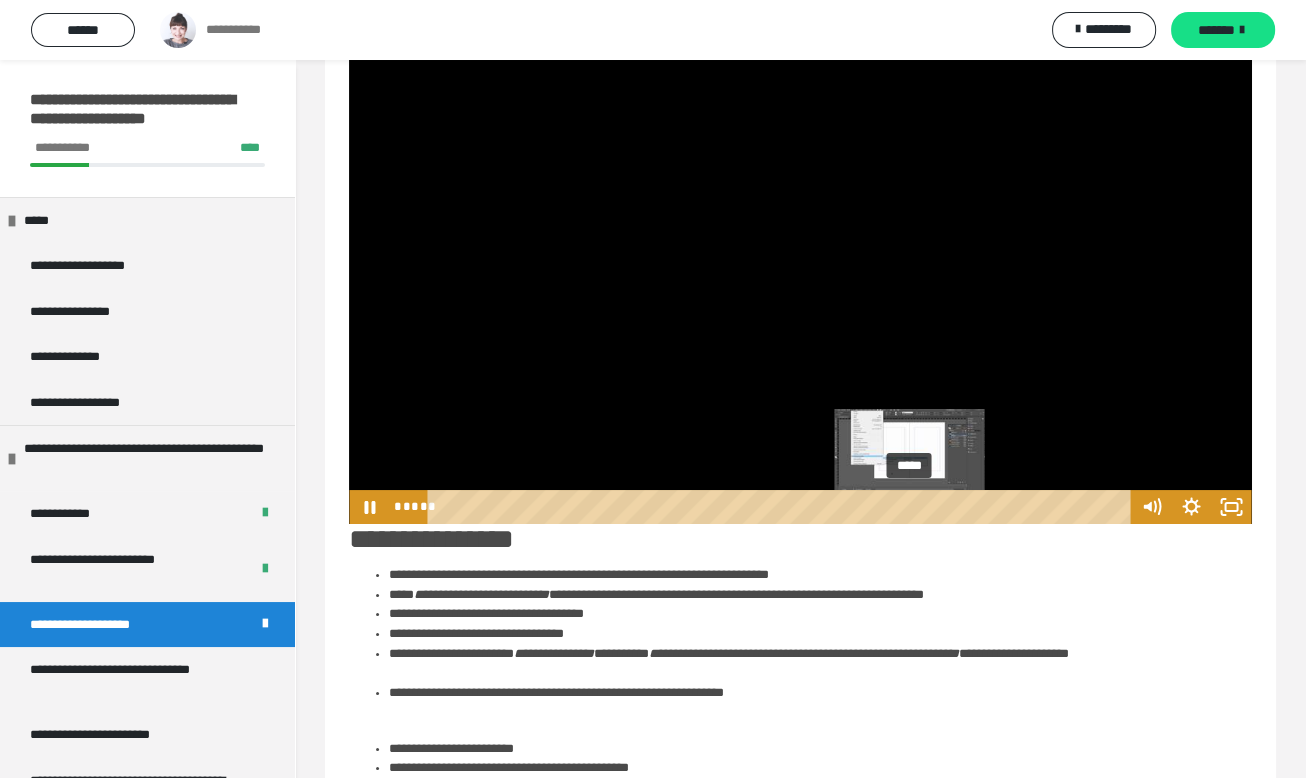 click on "*****" at bounding box center [782, 507] 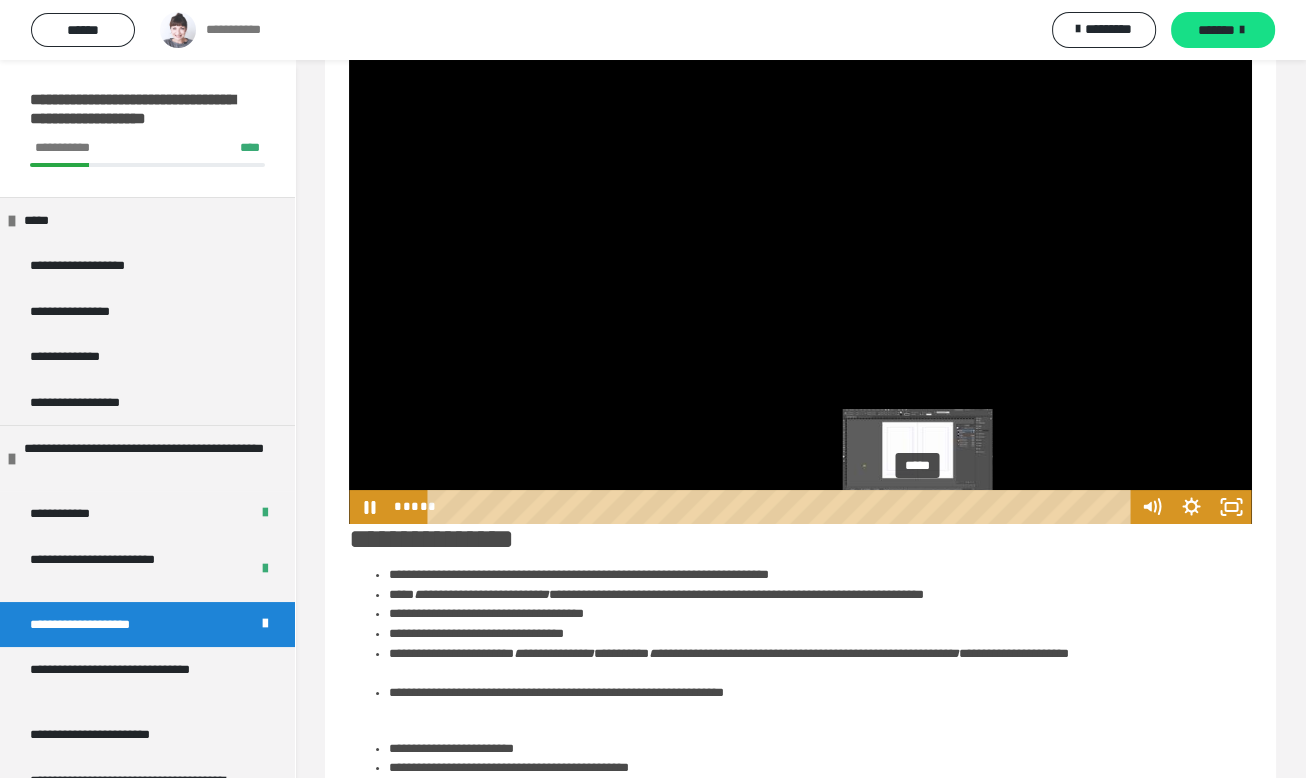 click on "*****" at bounding box center (782, 507) 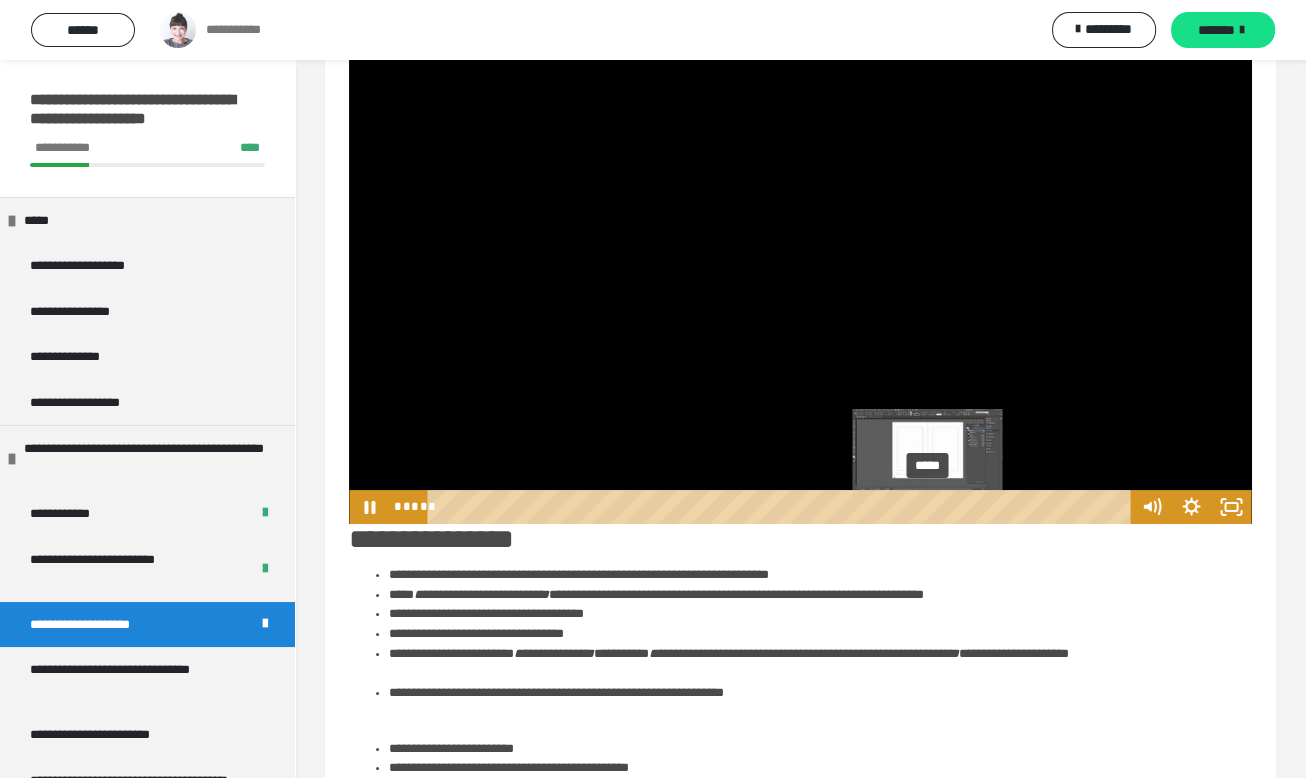 click on "*****" at bounding box center [782, 507] 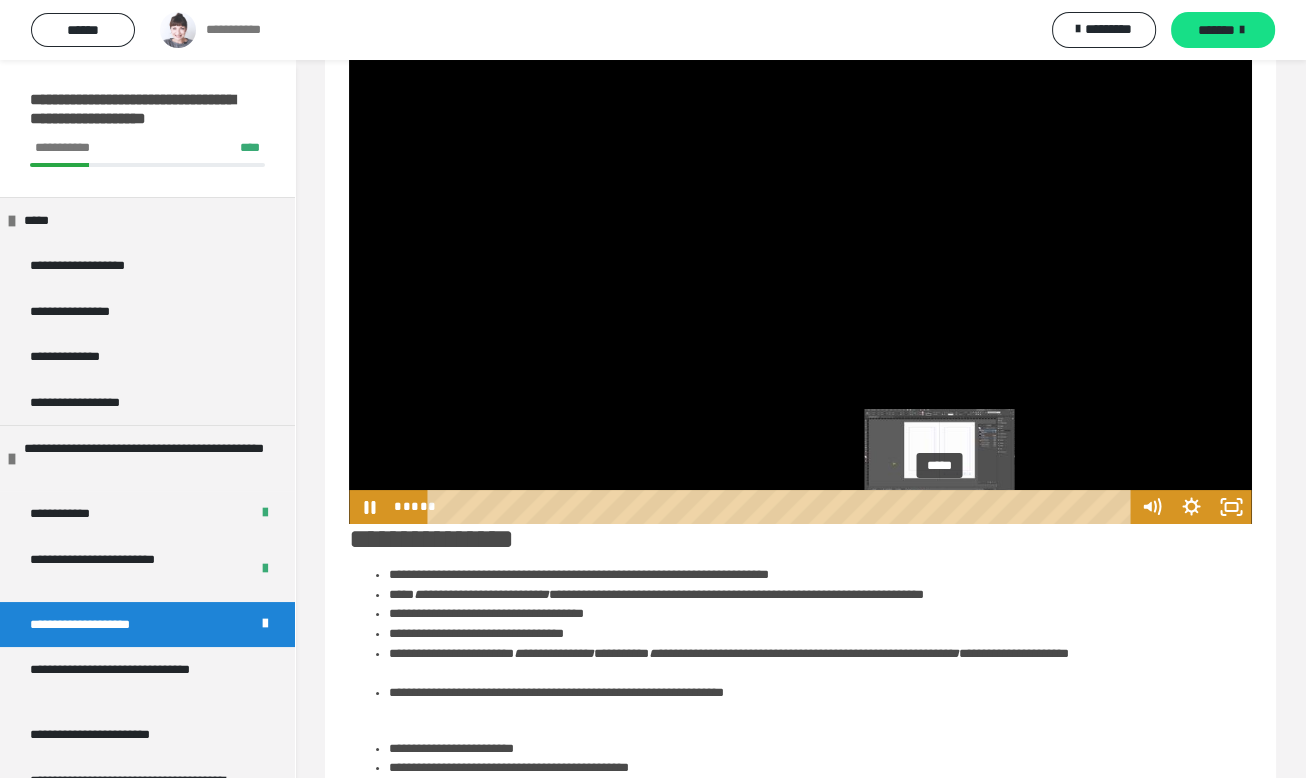 click on "*****" at bounding box center (782, 507) 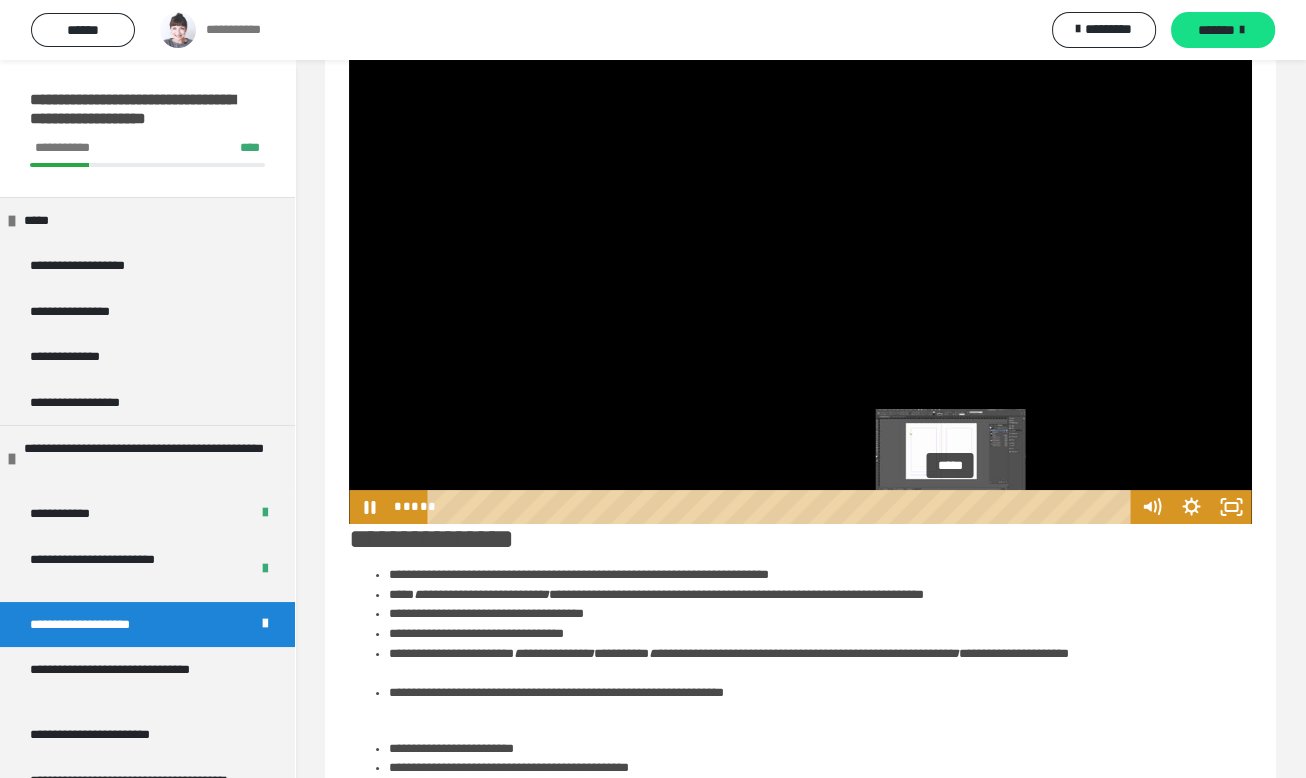 click on "*****" at bounding box center (782, 507) 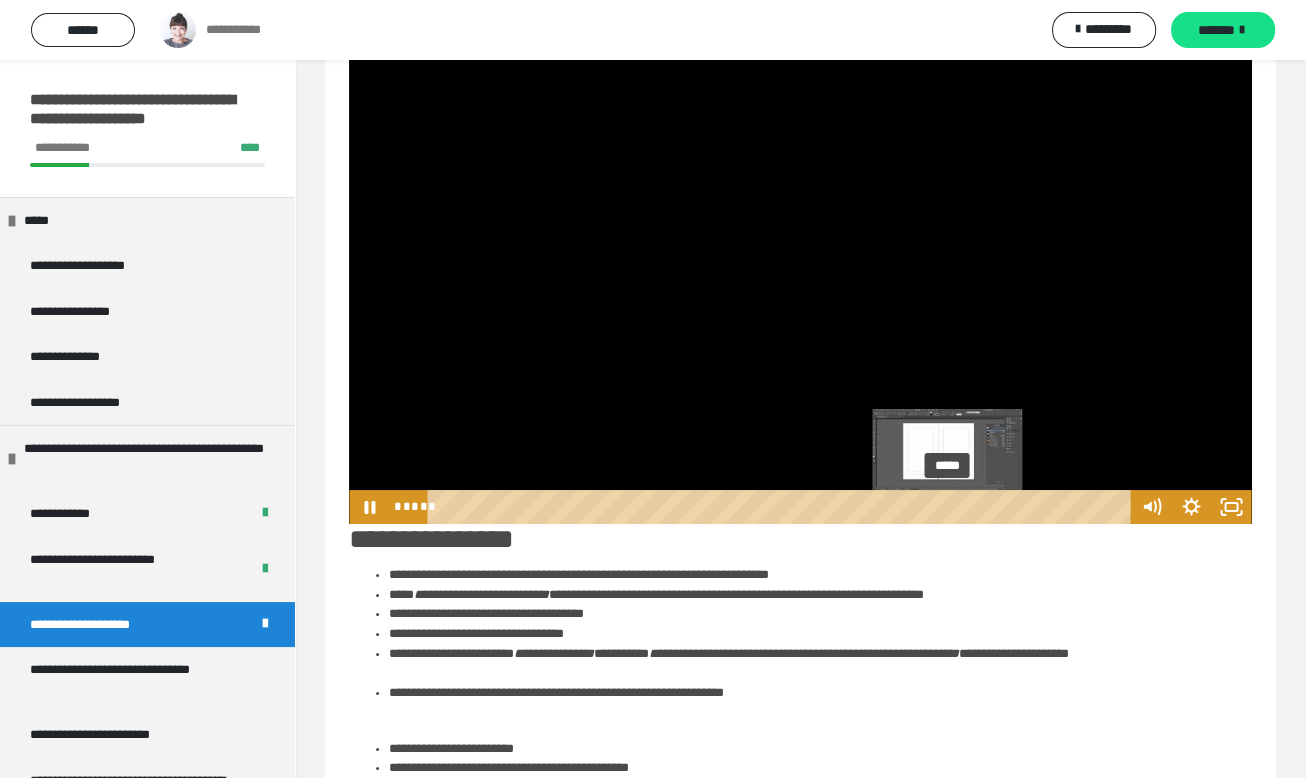 click at bounding box center (952, 506) 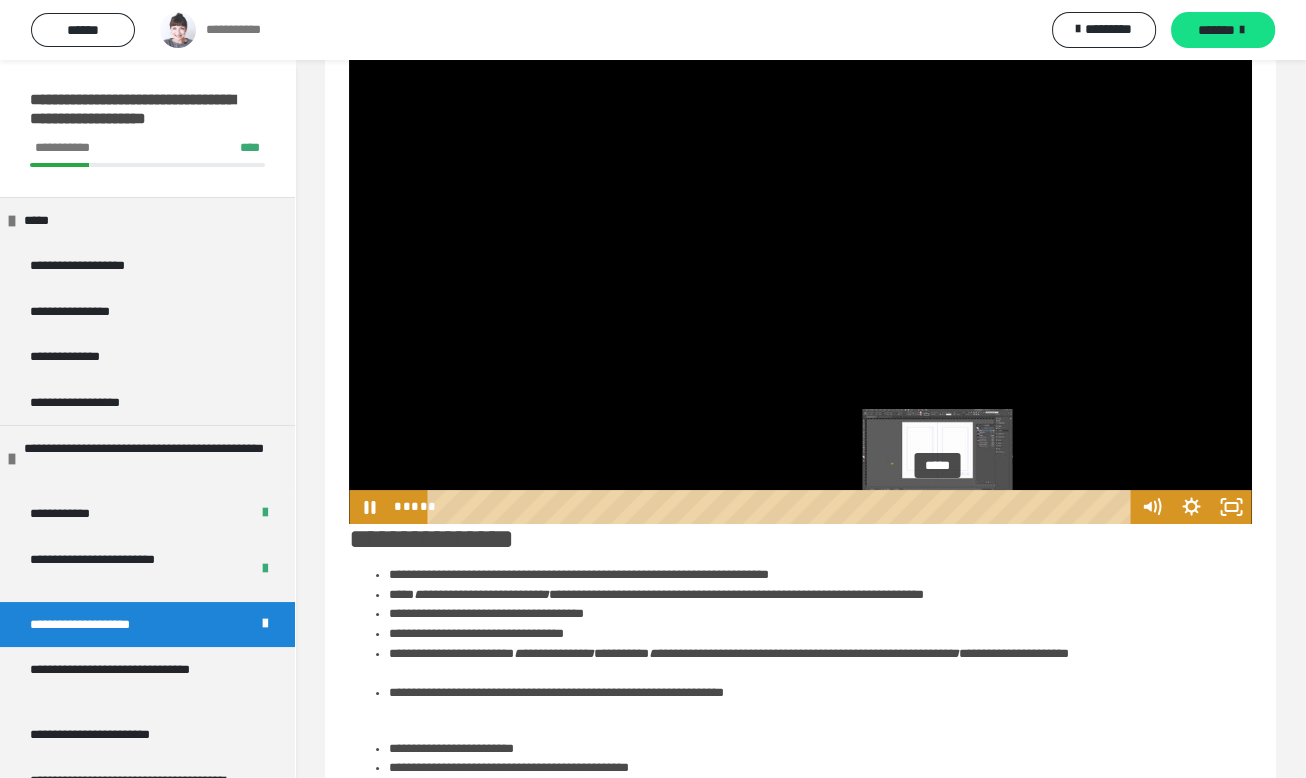 click on "*****" at bounding box center (782, 507) 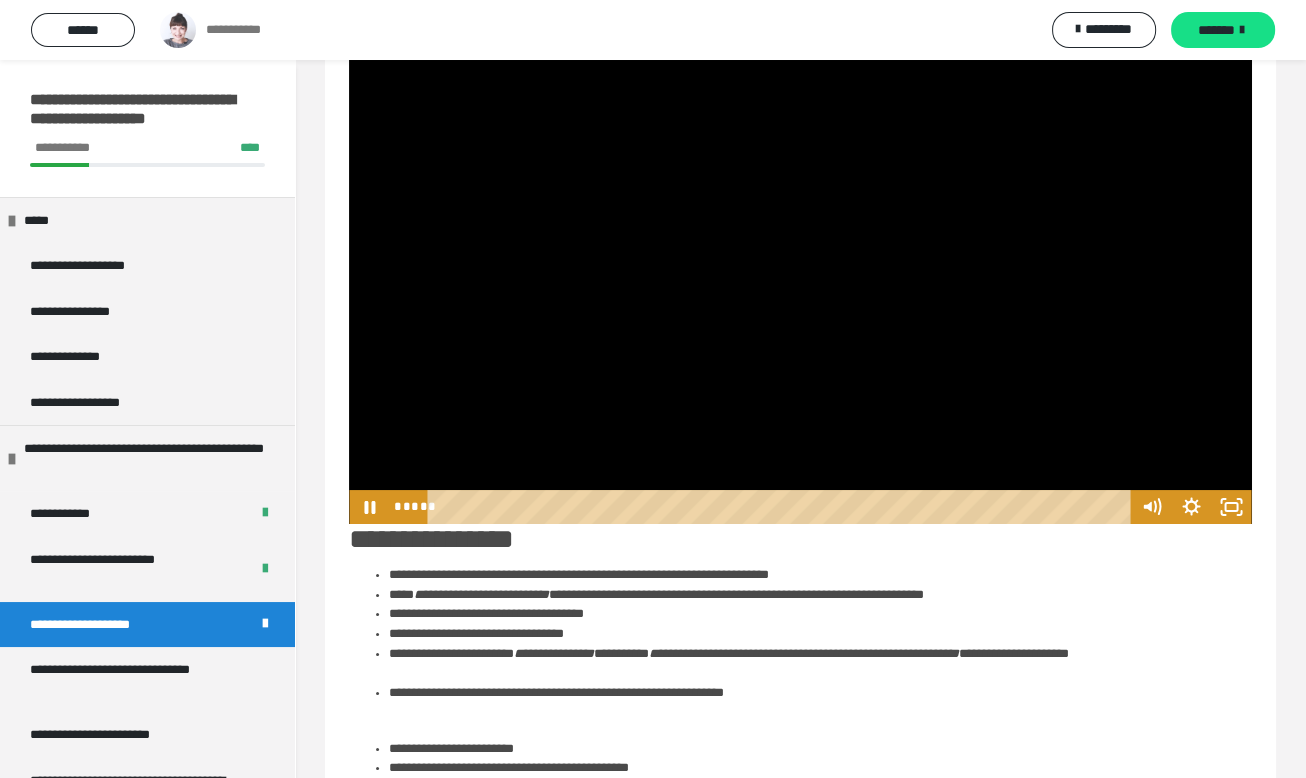 click at bounding box center [800, 280] 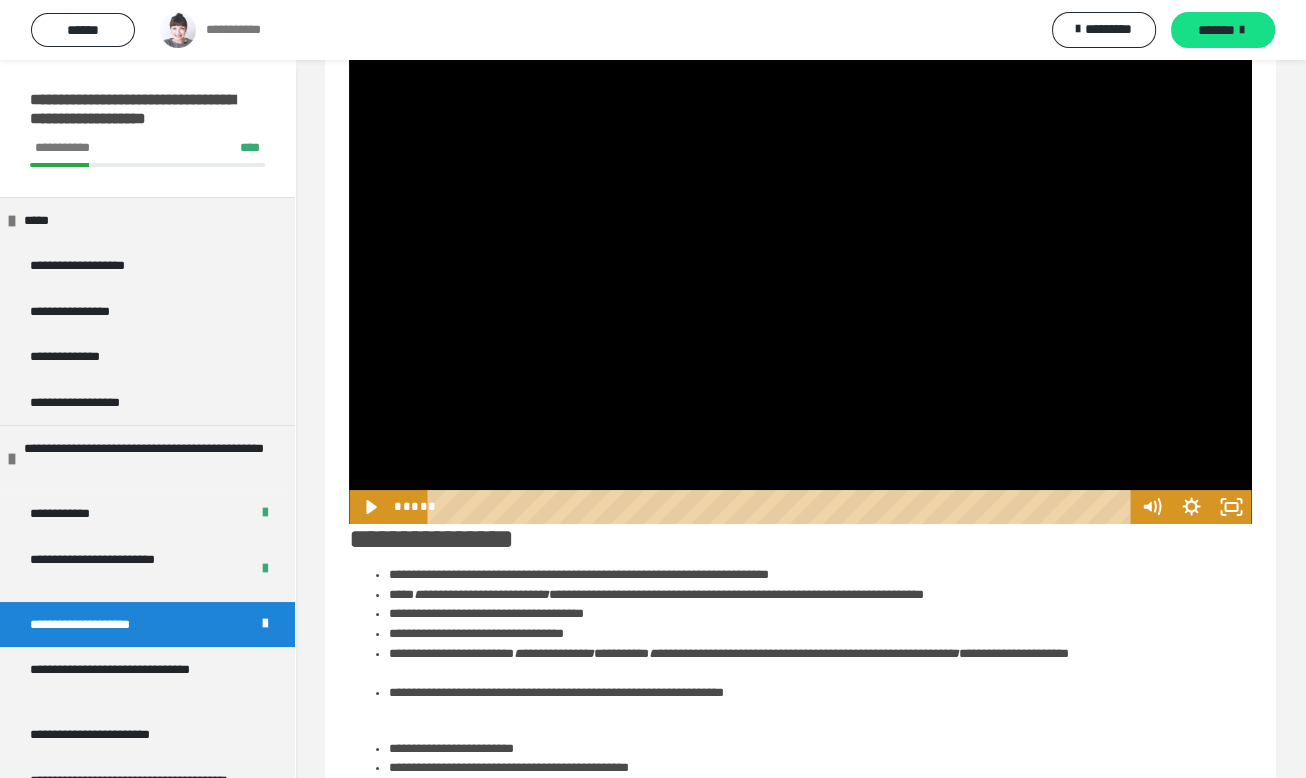 click at bounding box center (800, 280) 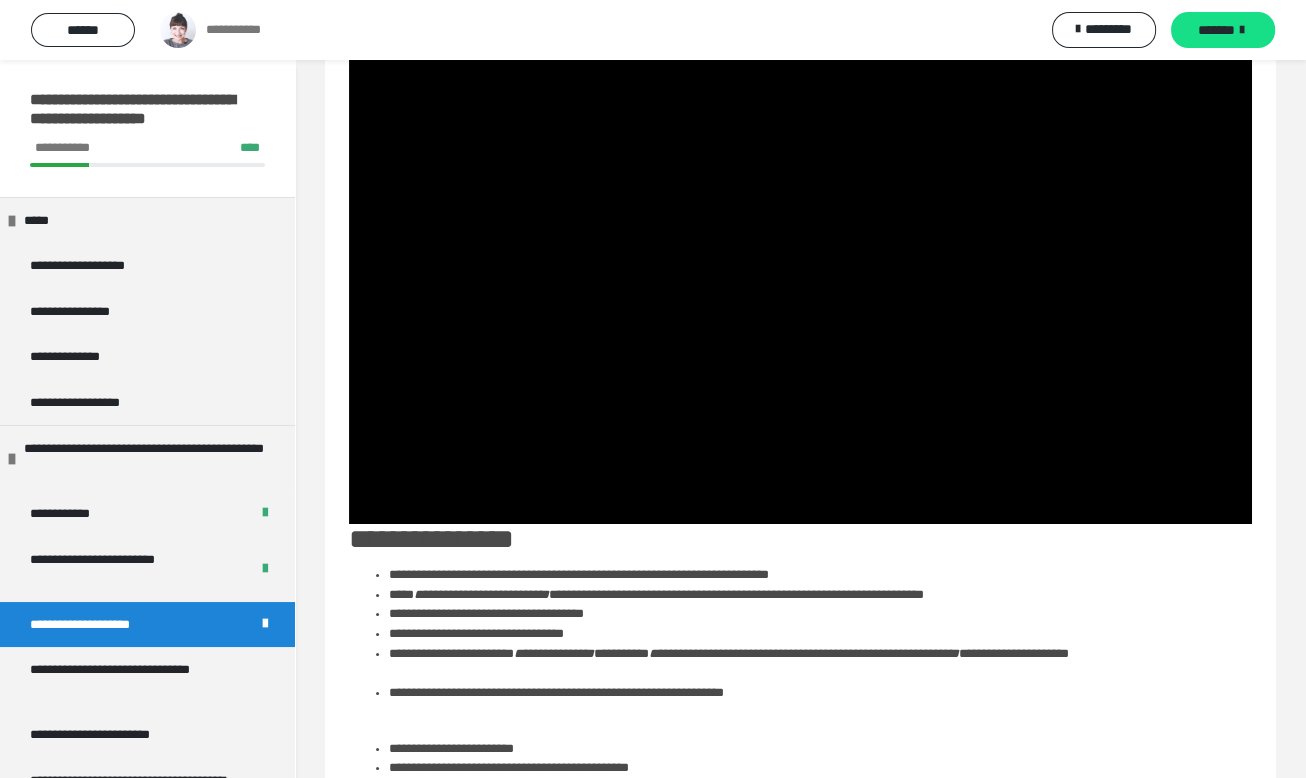 click at bounding box center (800, 280) 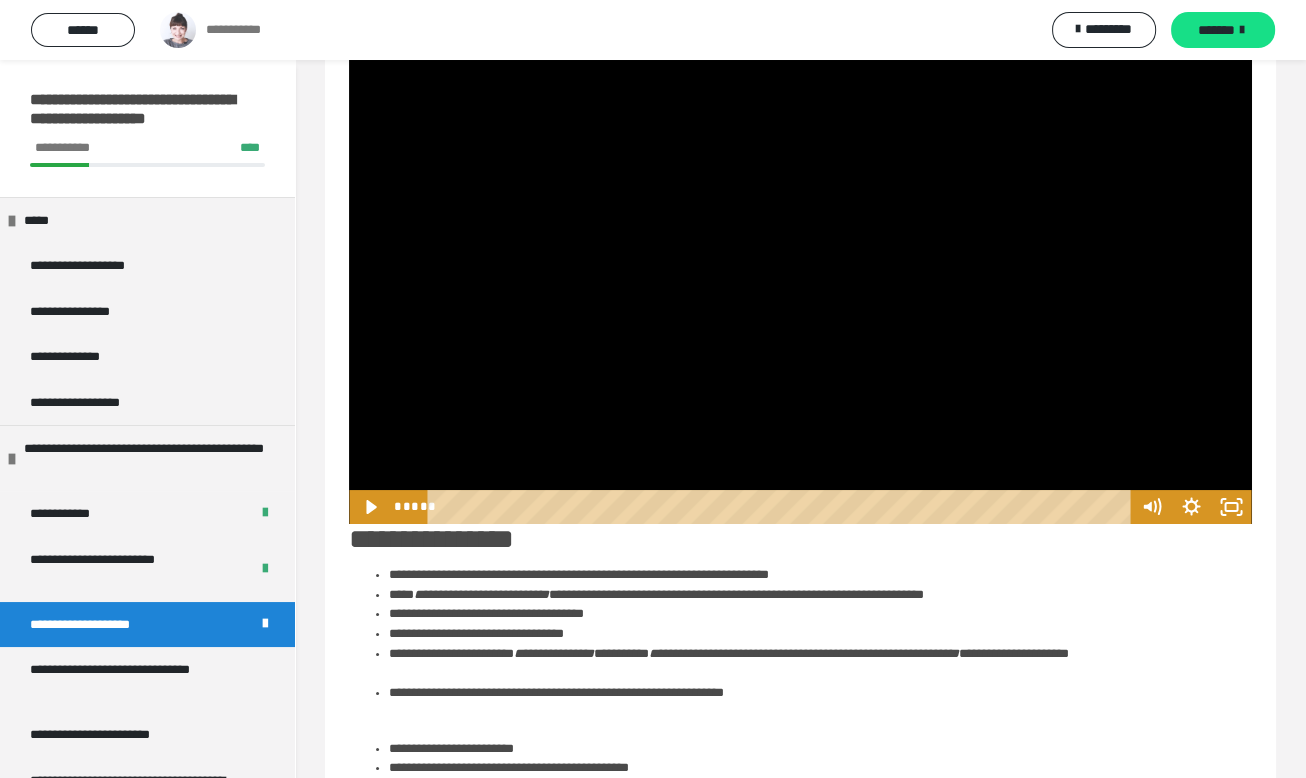 click at bounding box center [800, 280] 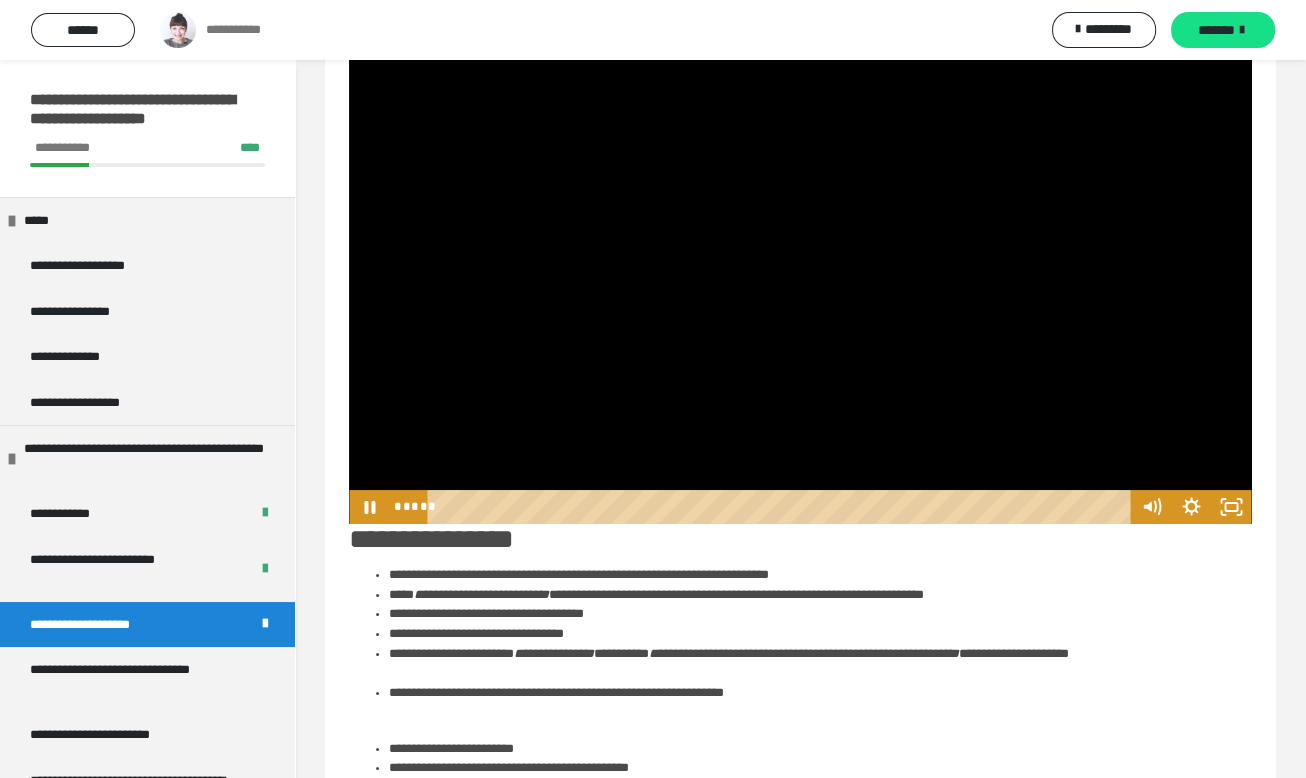 click at bounding box center (800, 280) 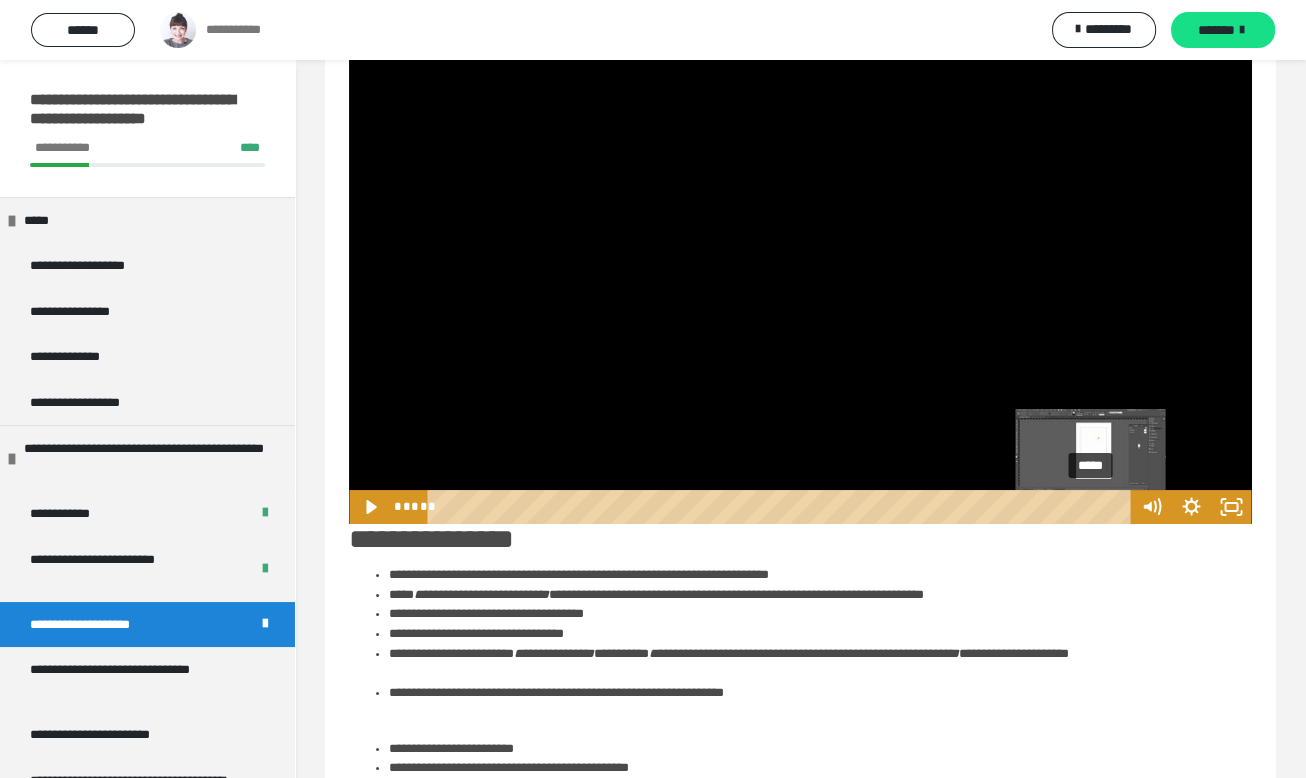 click on "*****" at bounding box center [782, 507] 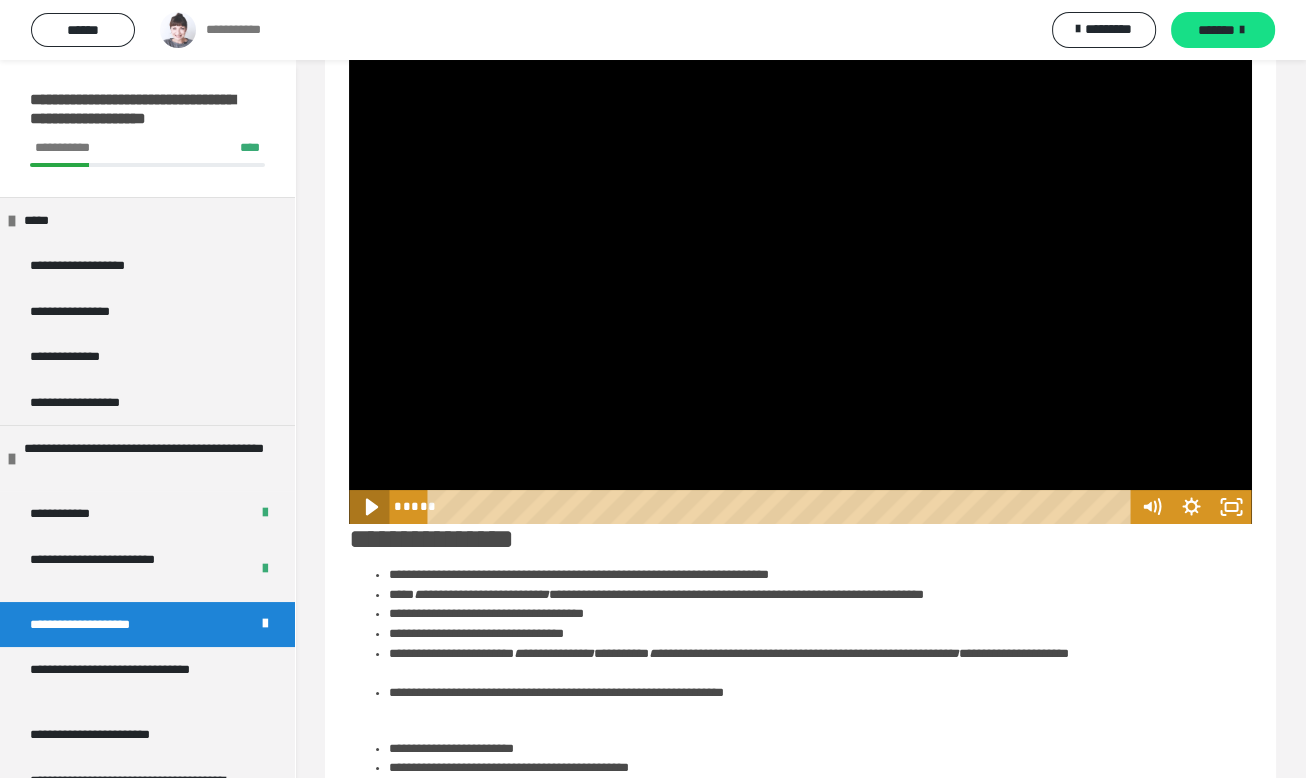 click 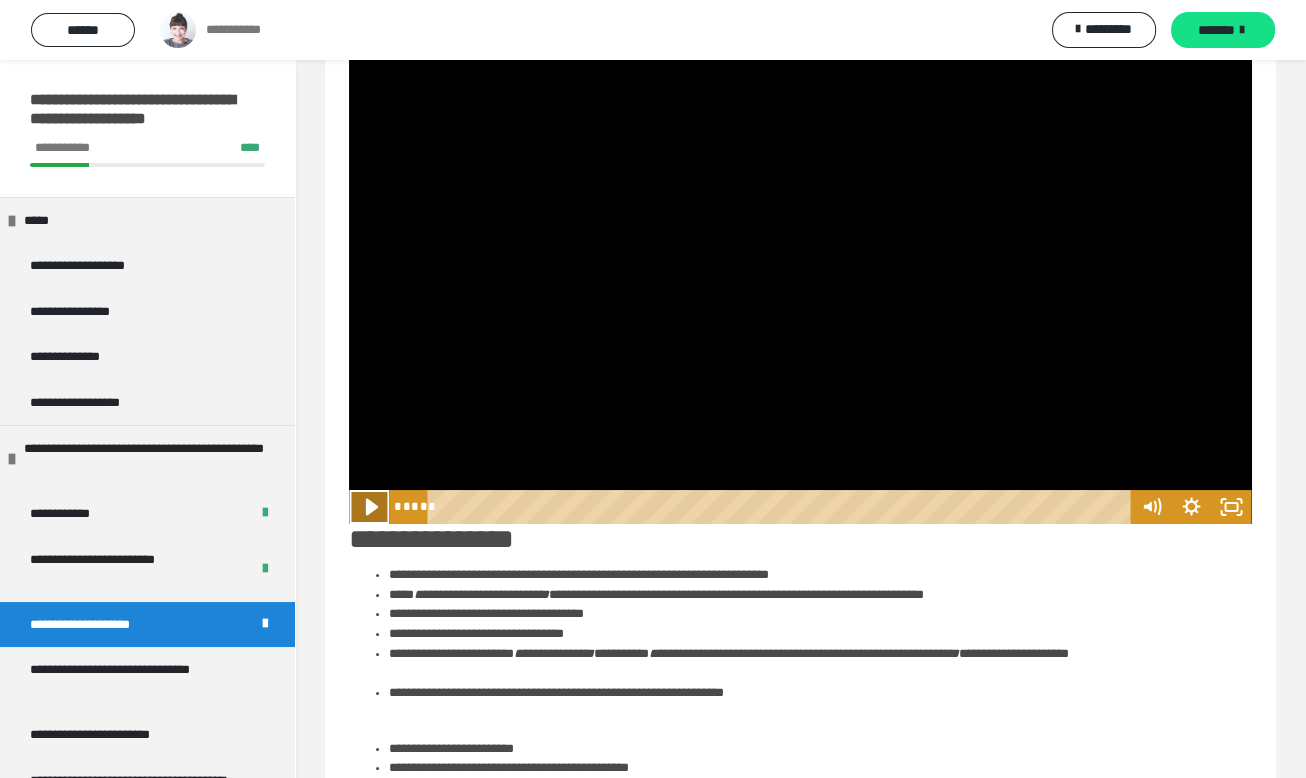 click 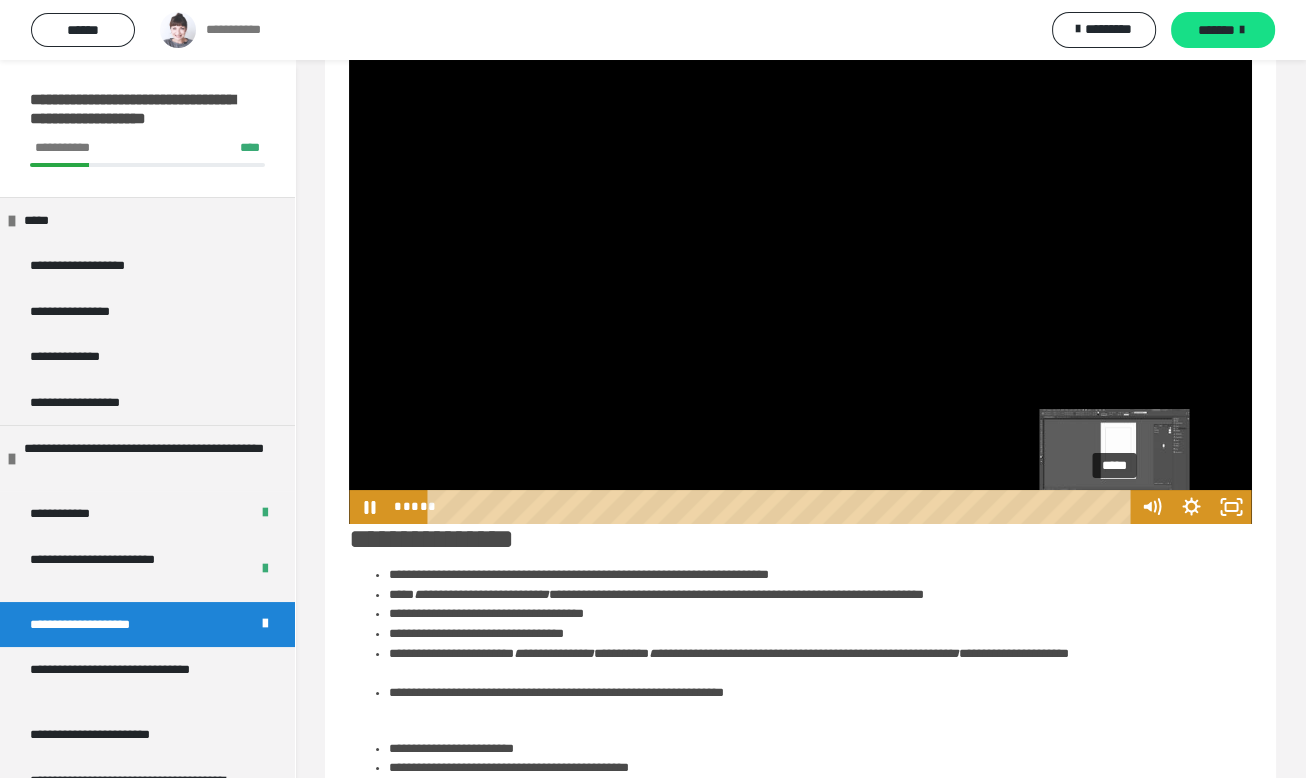 click on "*****" at bounding box center [782, 507] 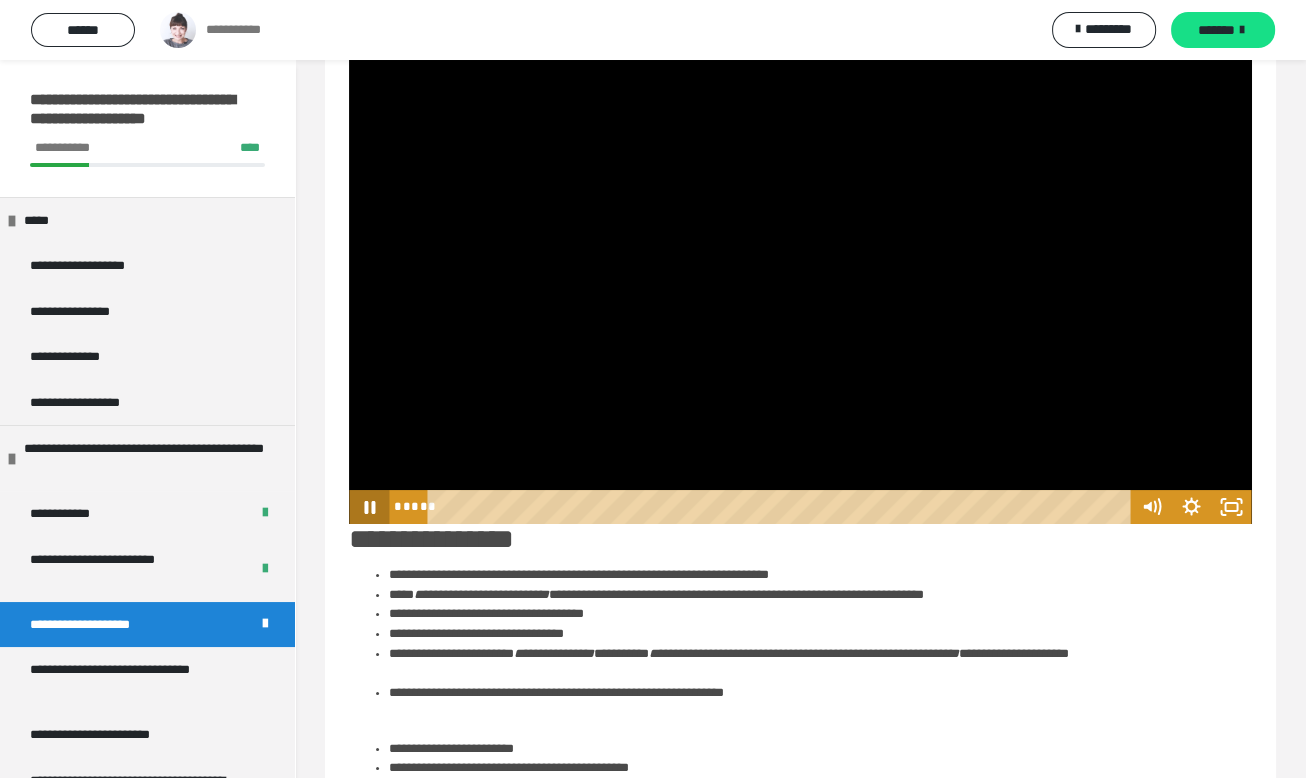 click 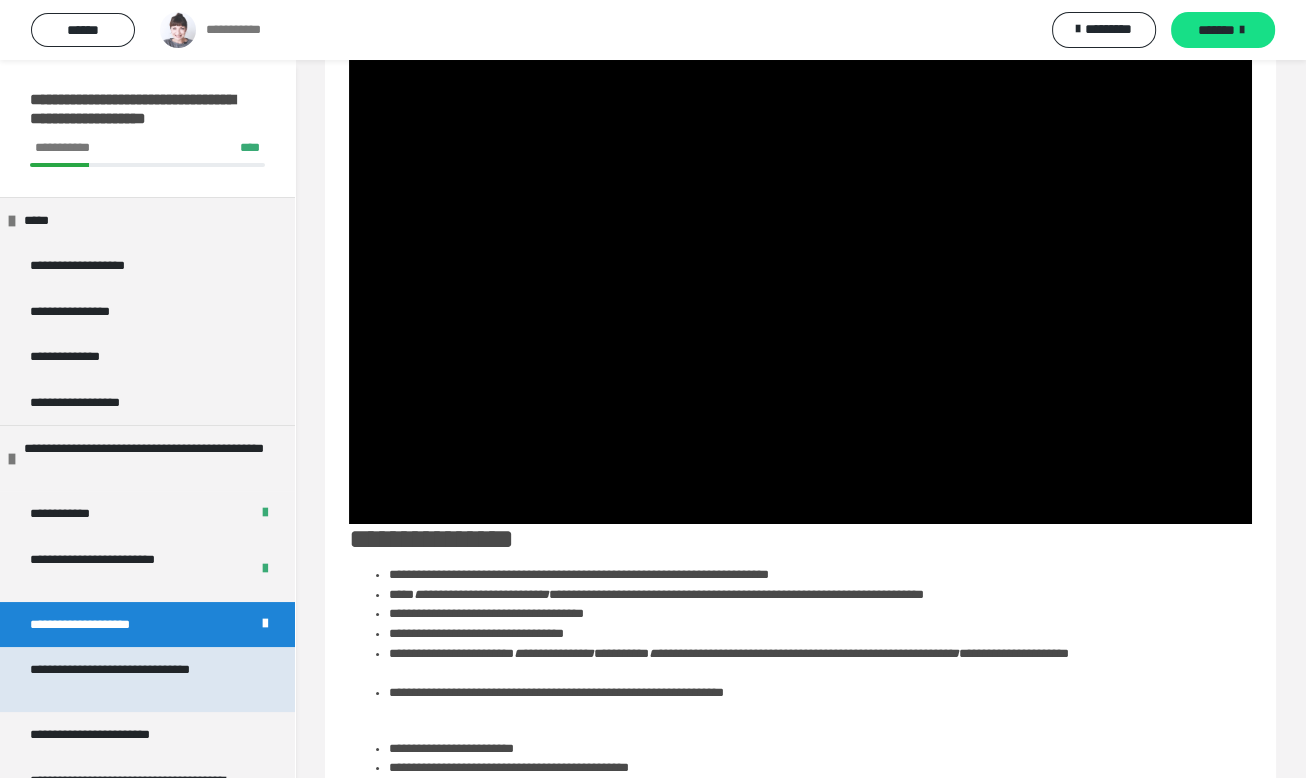 click on "**********" at bounding box center (132, 679) 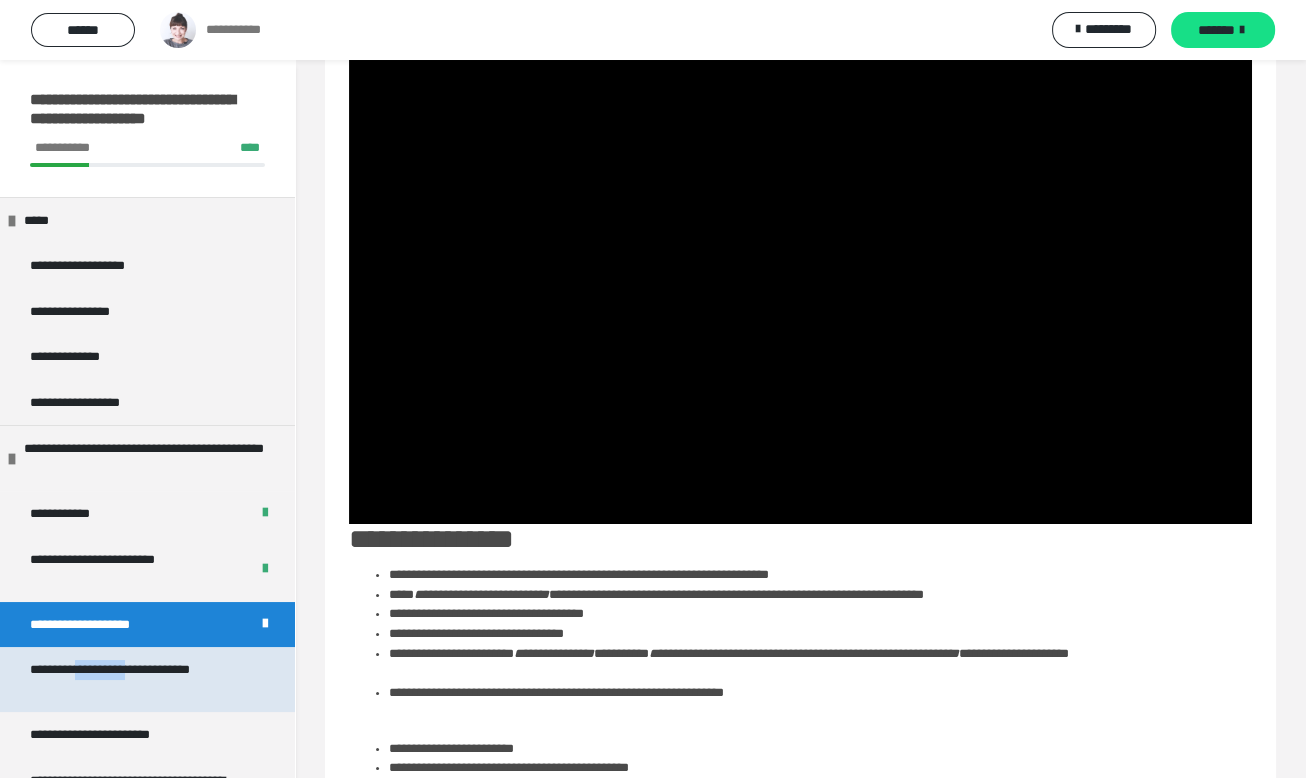 click on "**********" at bounding box center (132, 679) 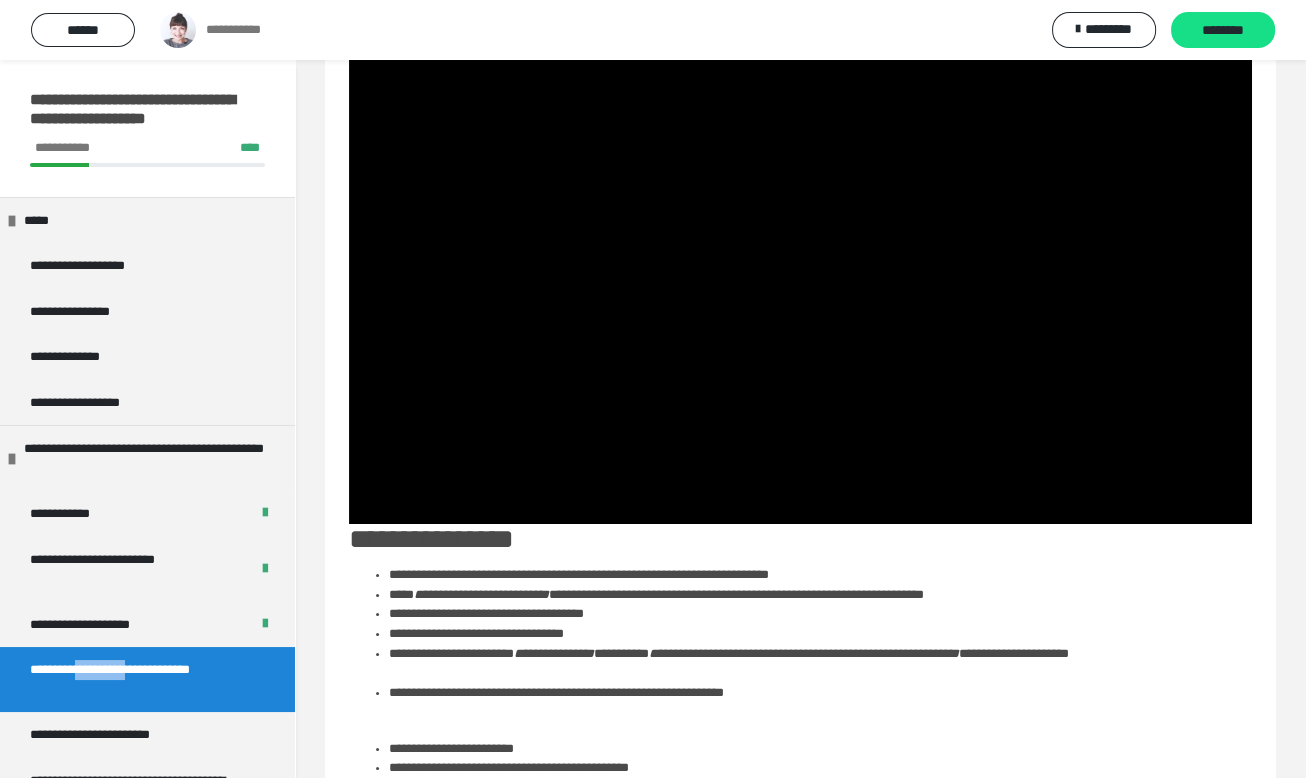scroll, scrollTop: 59, scrollLeft: 0, axis: vertical 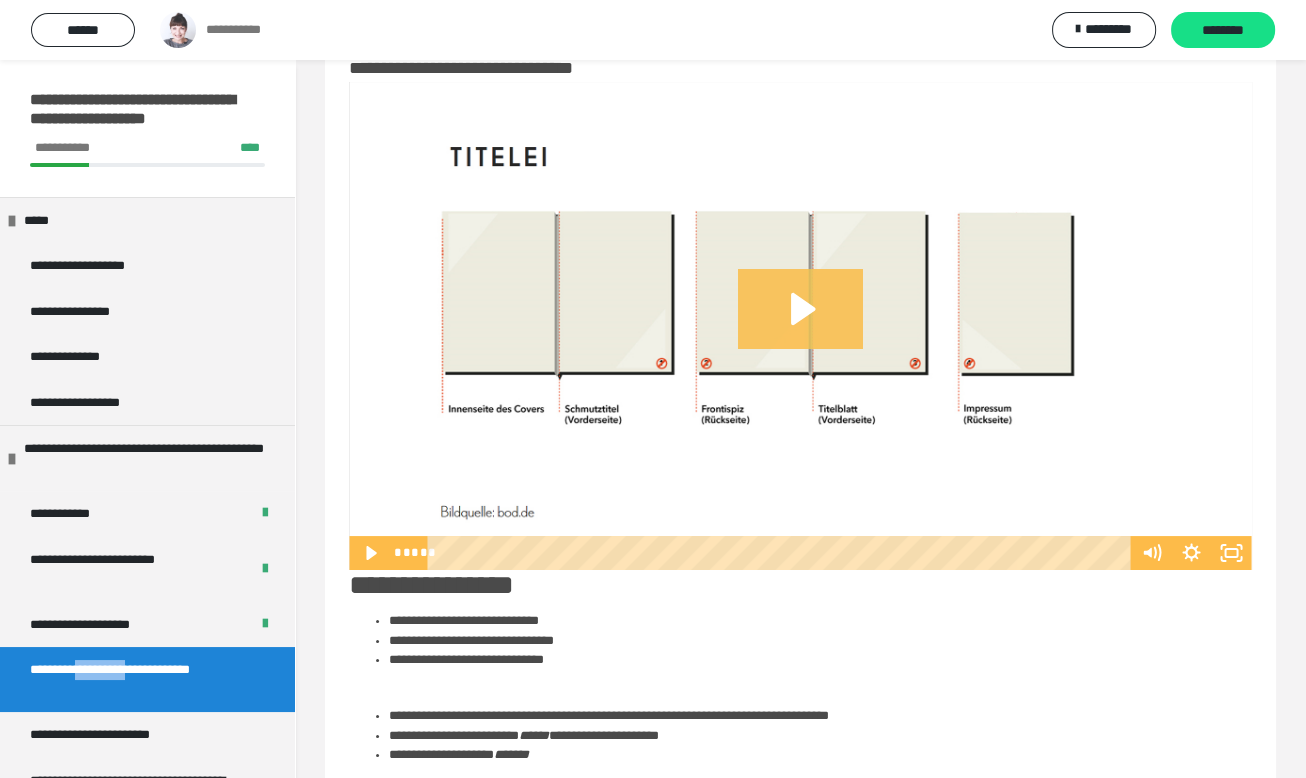 click 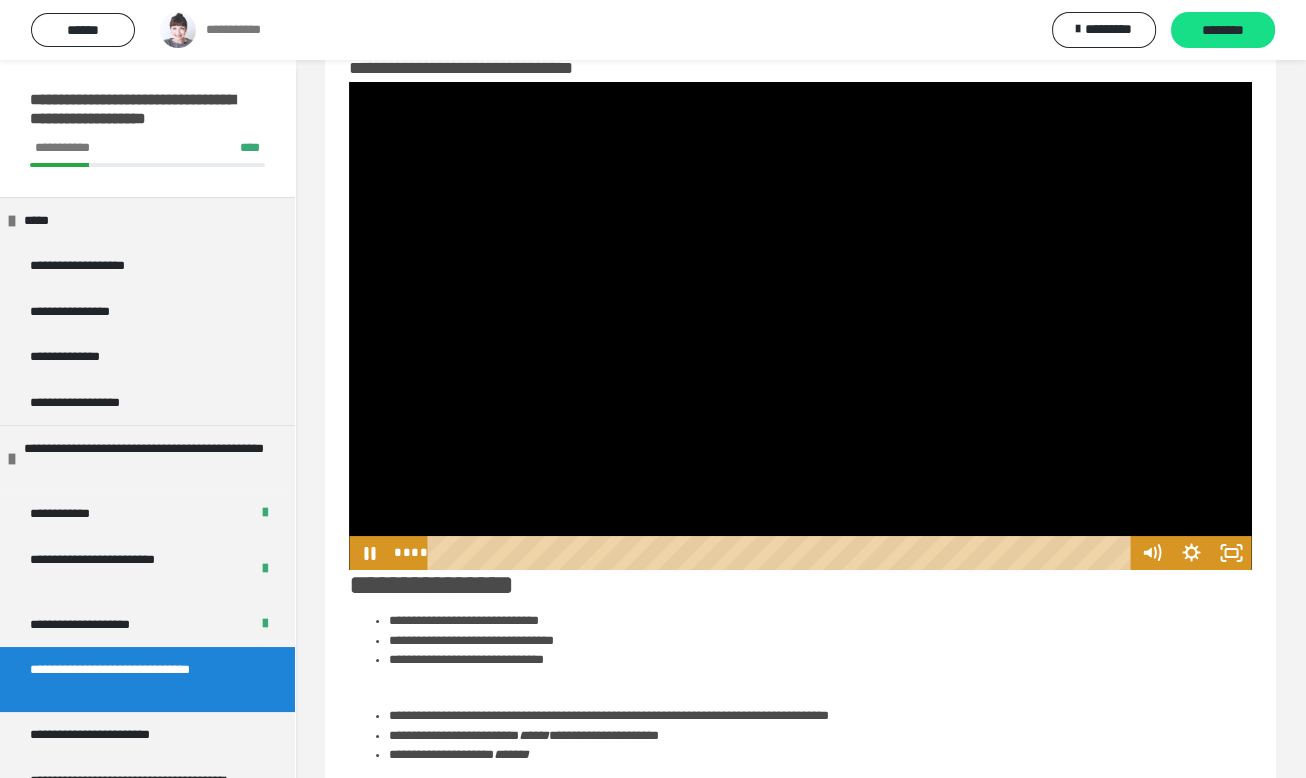 click at bounding box center [800, 326] 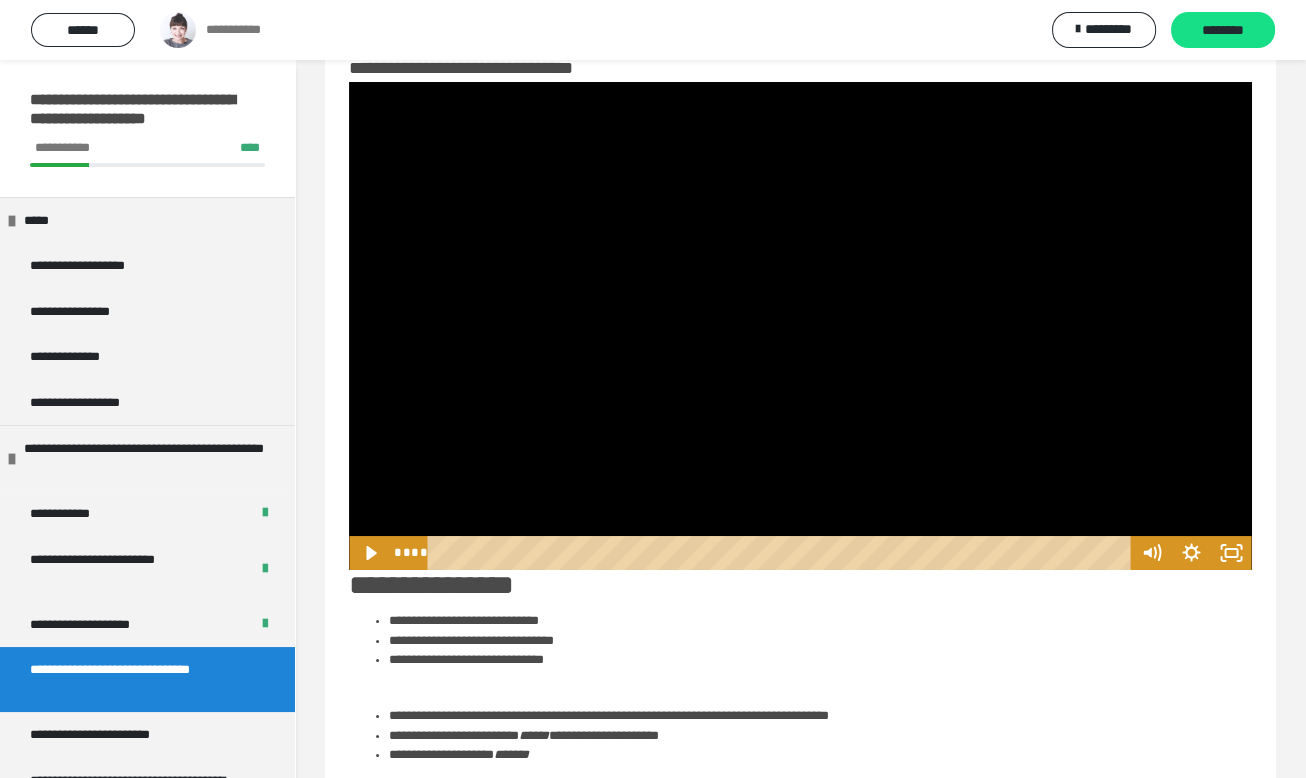 click at bounding box center [800, 326] 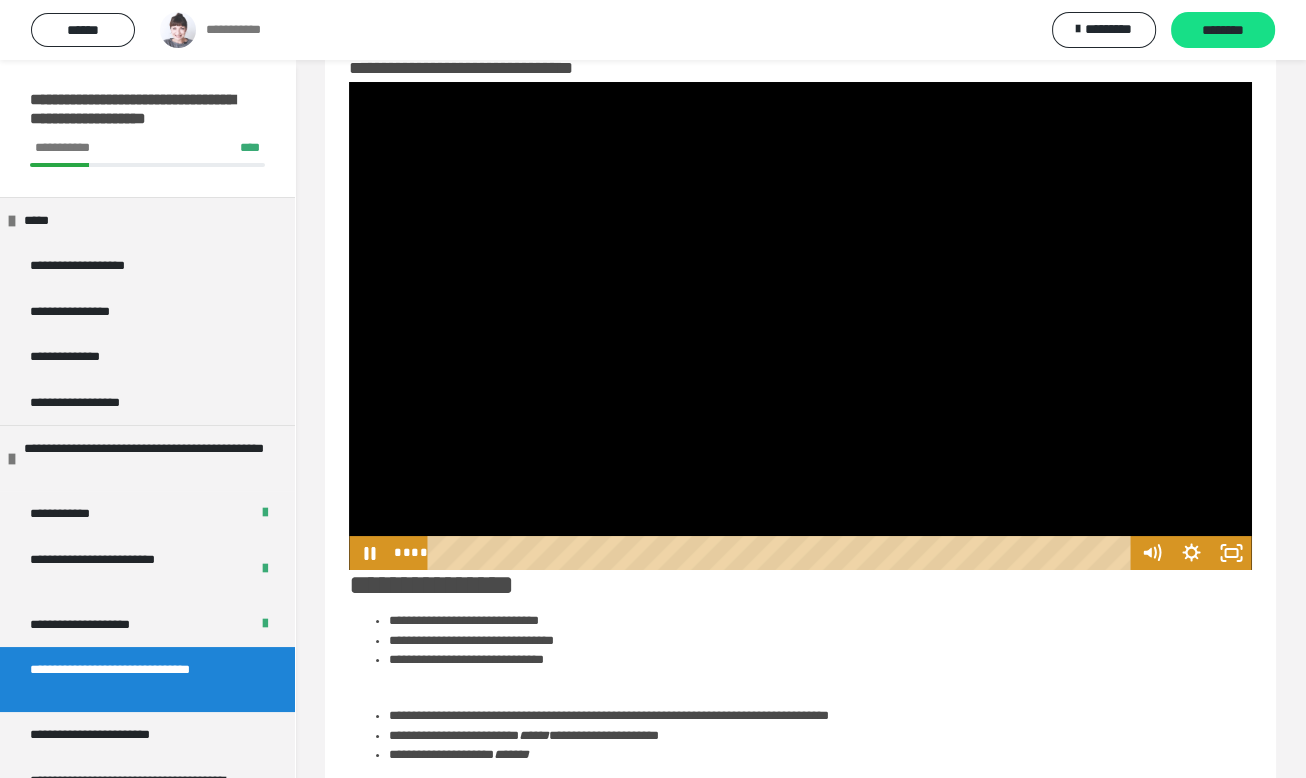 click at bounding box center [800, 326] 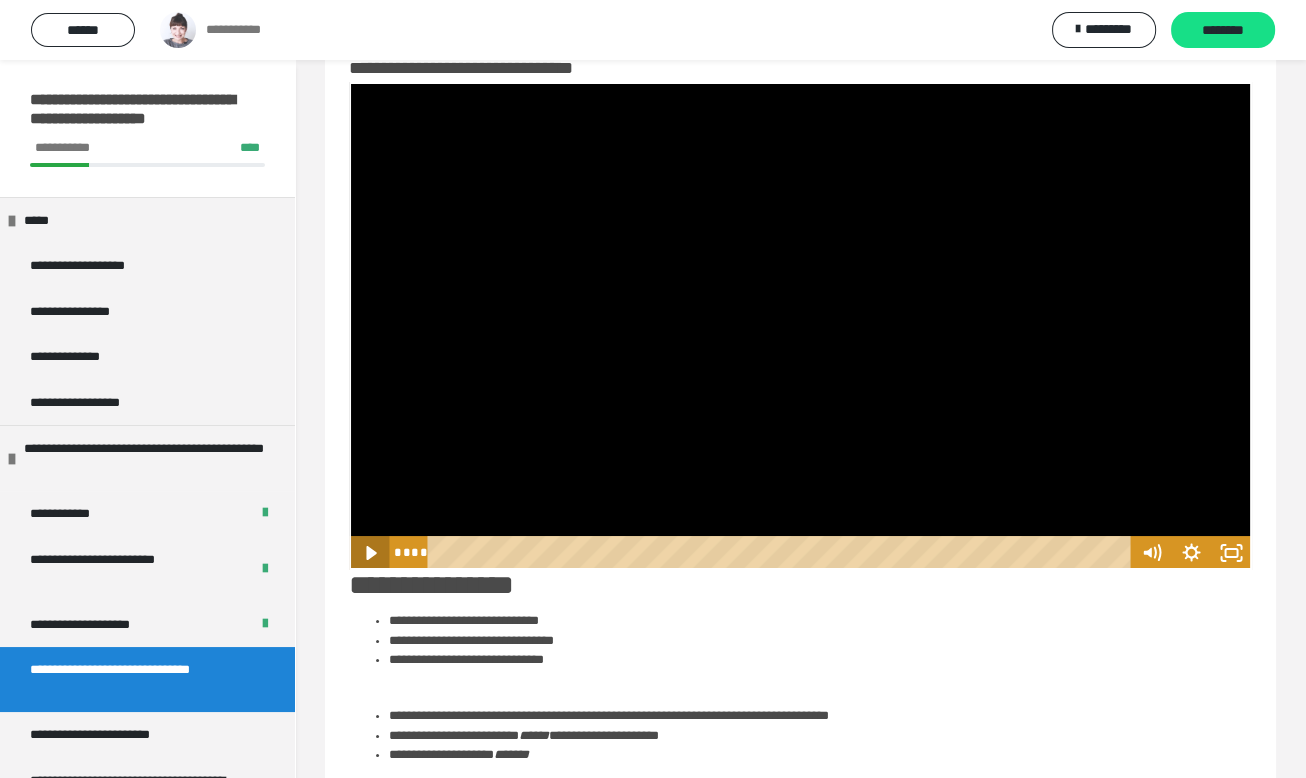click 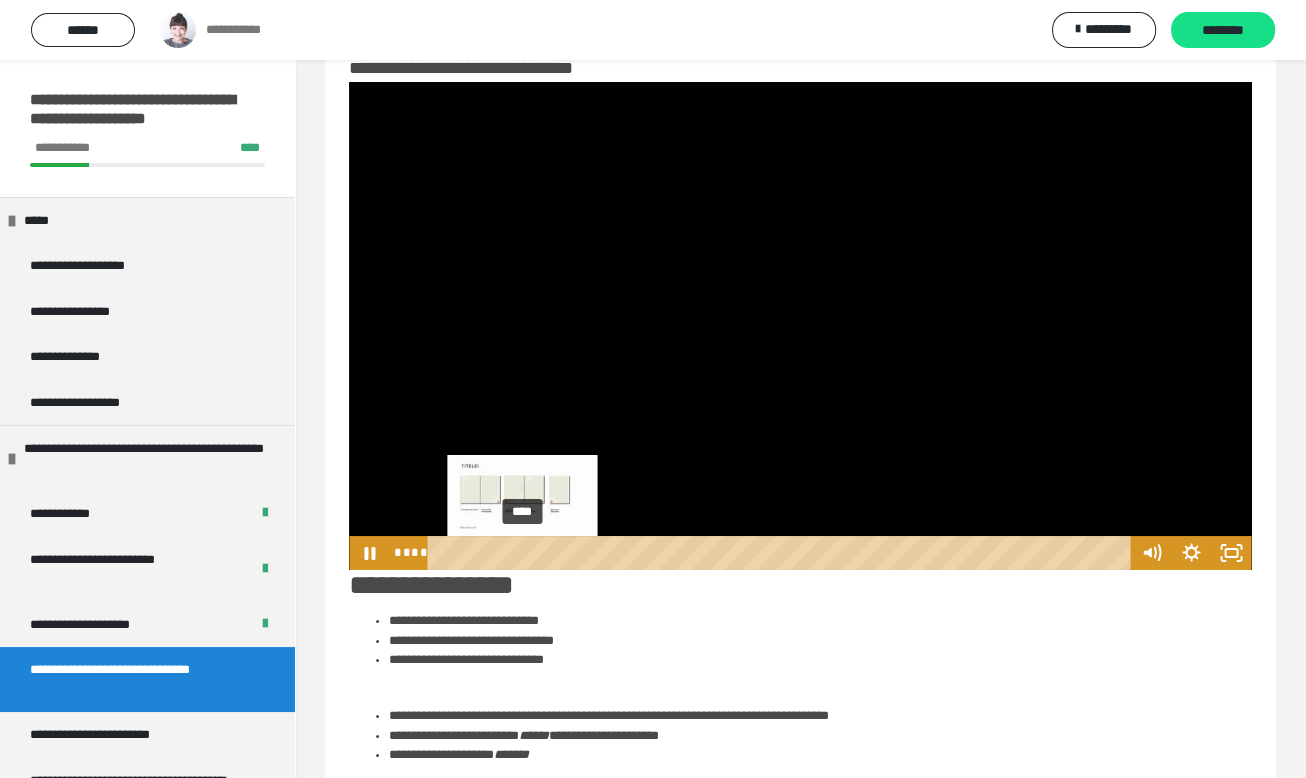 click on "****" at bounding box center [782, 553] 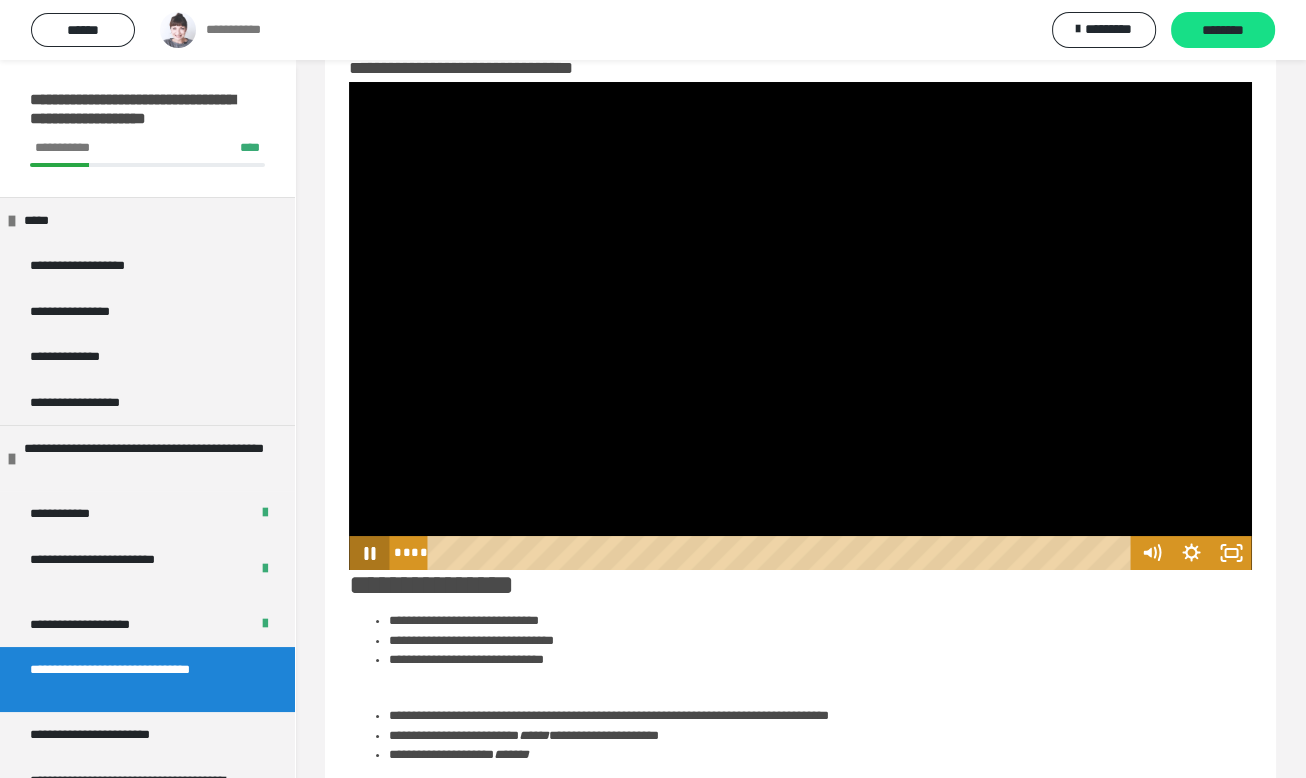 click 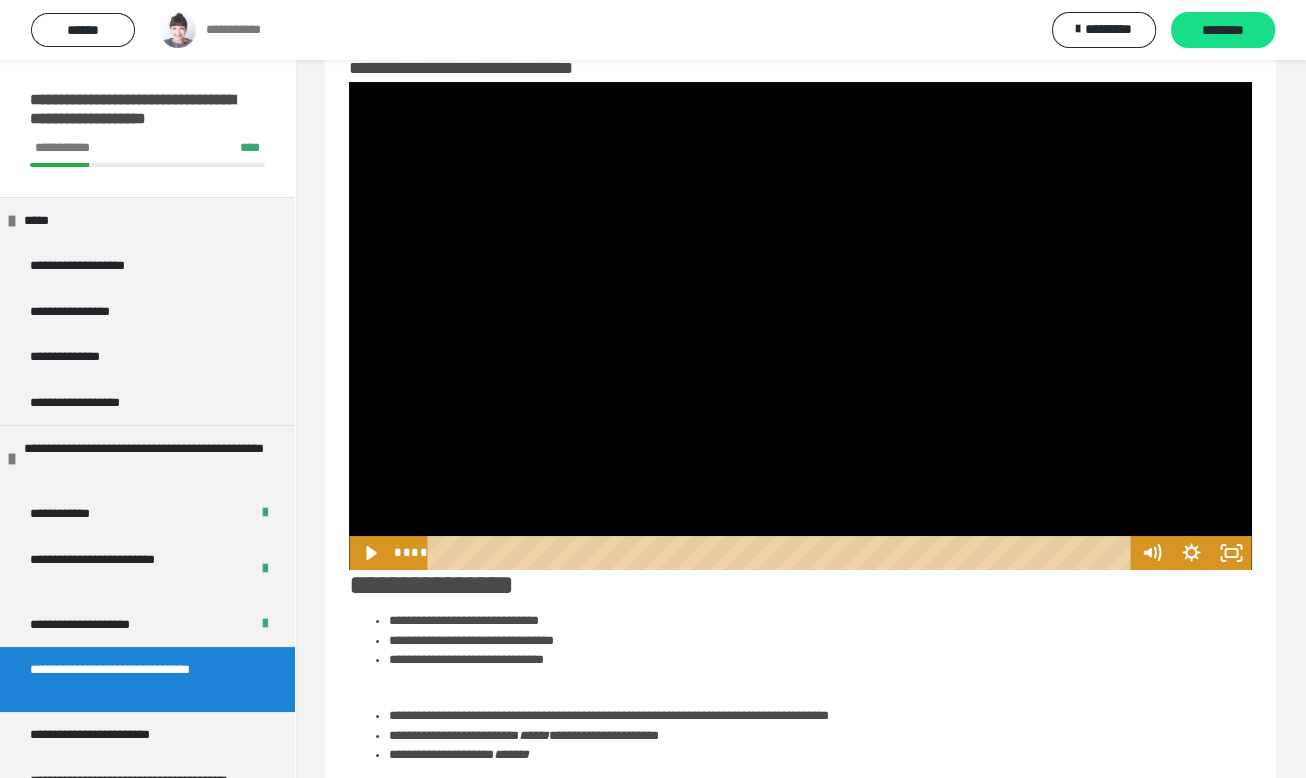 click at bounding box center [800, 326] 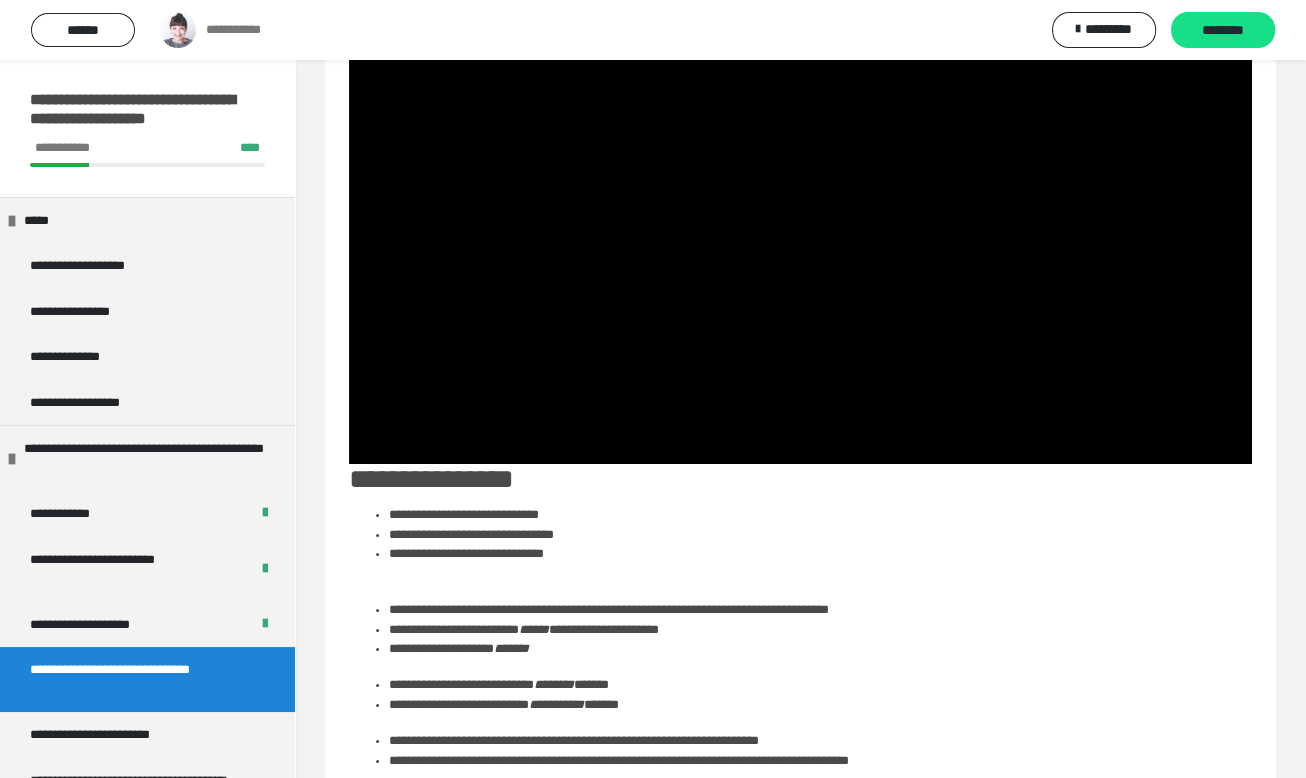 scroll, scrollTop: 59, scrollLeft: 0, axis: vertical 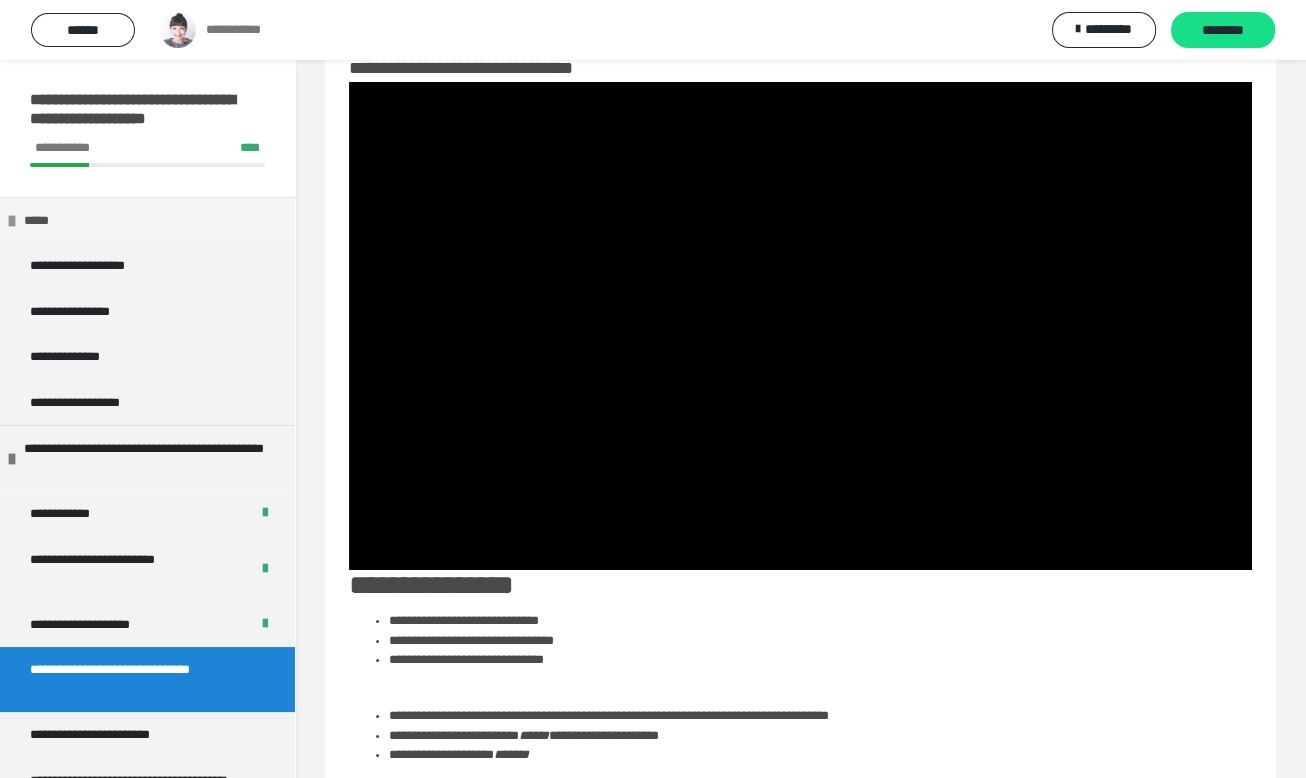 click at bounding box center [12, 221] 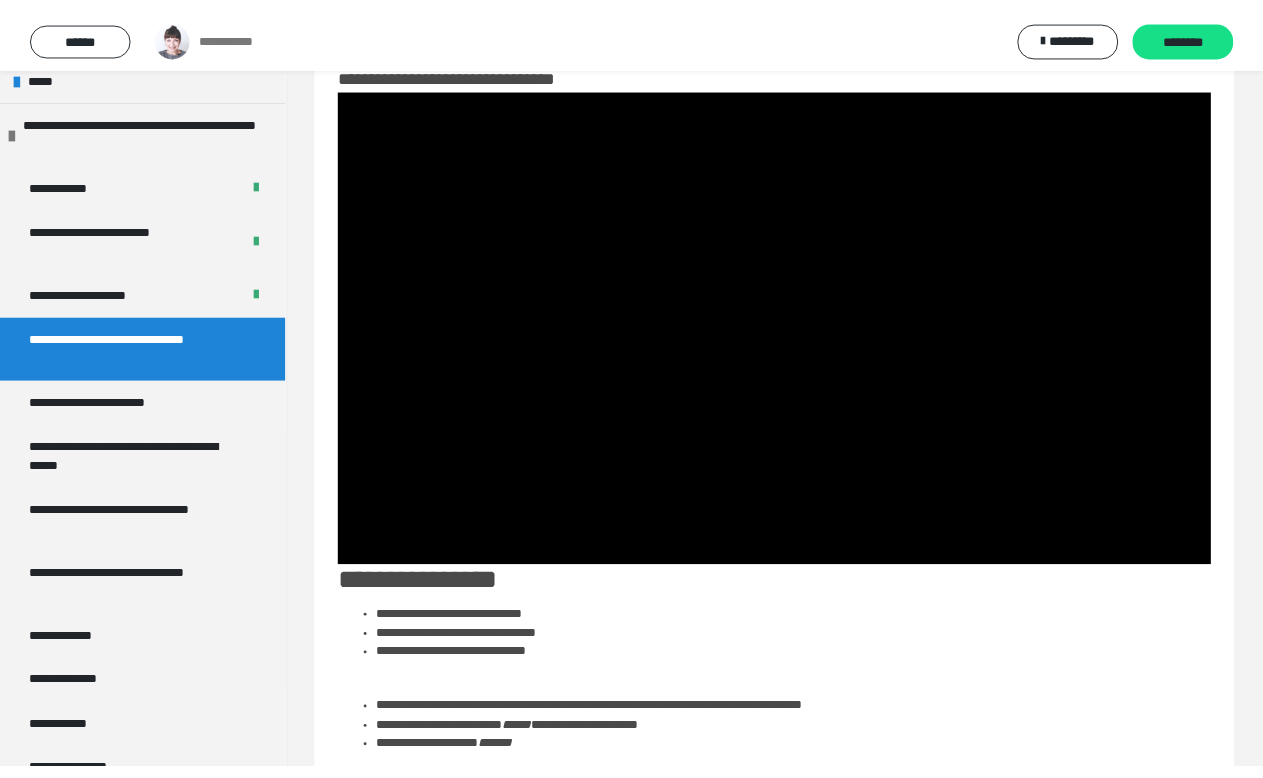 scroll, scrollTop: 150, scrollLeft: 0, axis: vertical 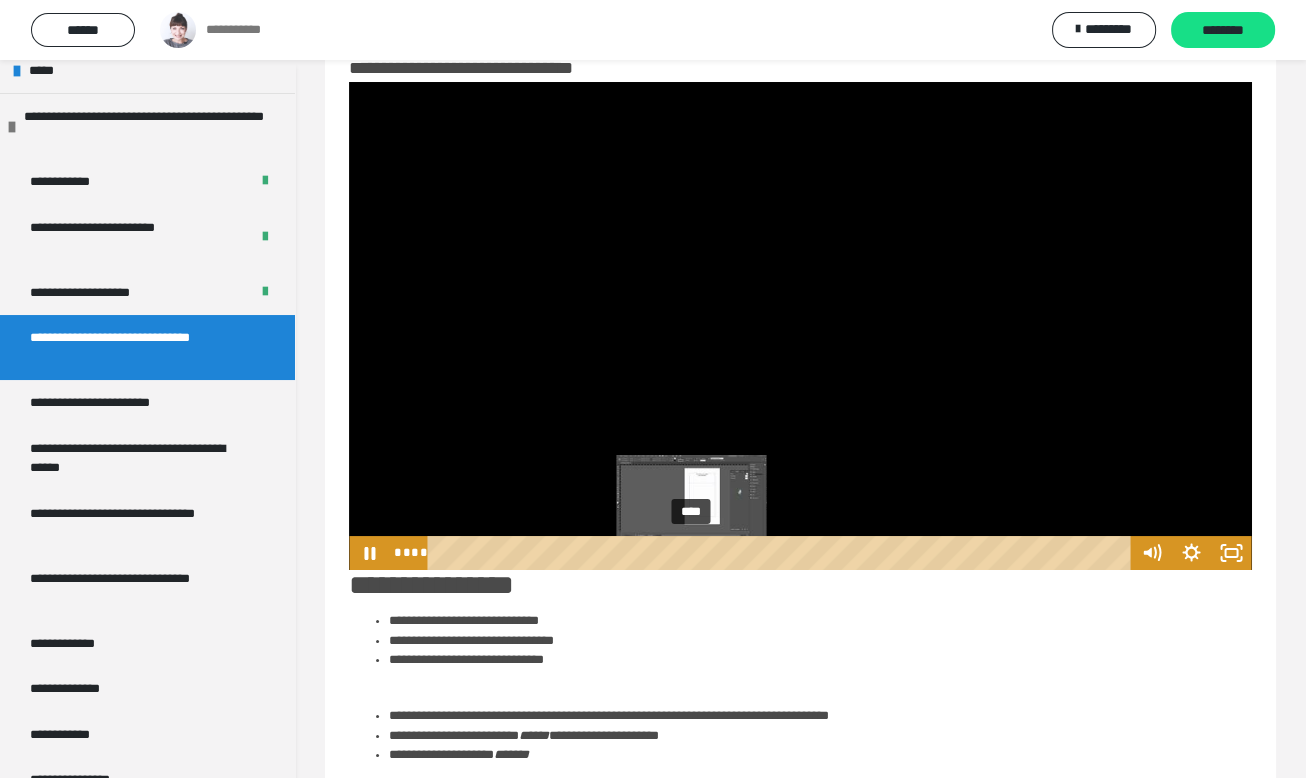 click on "****" at bounding box center (782, 553) 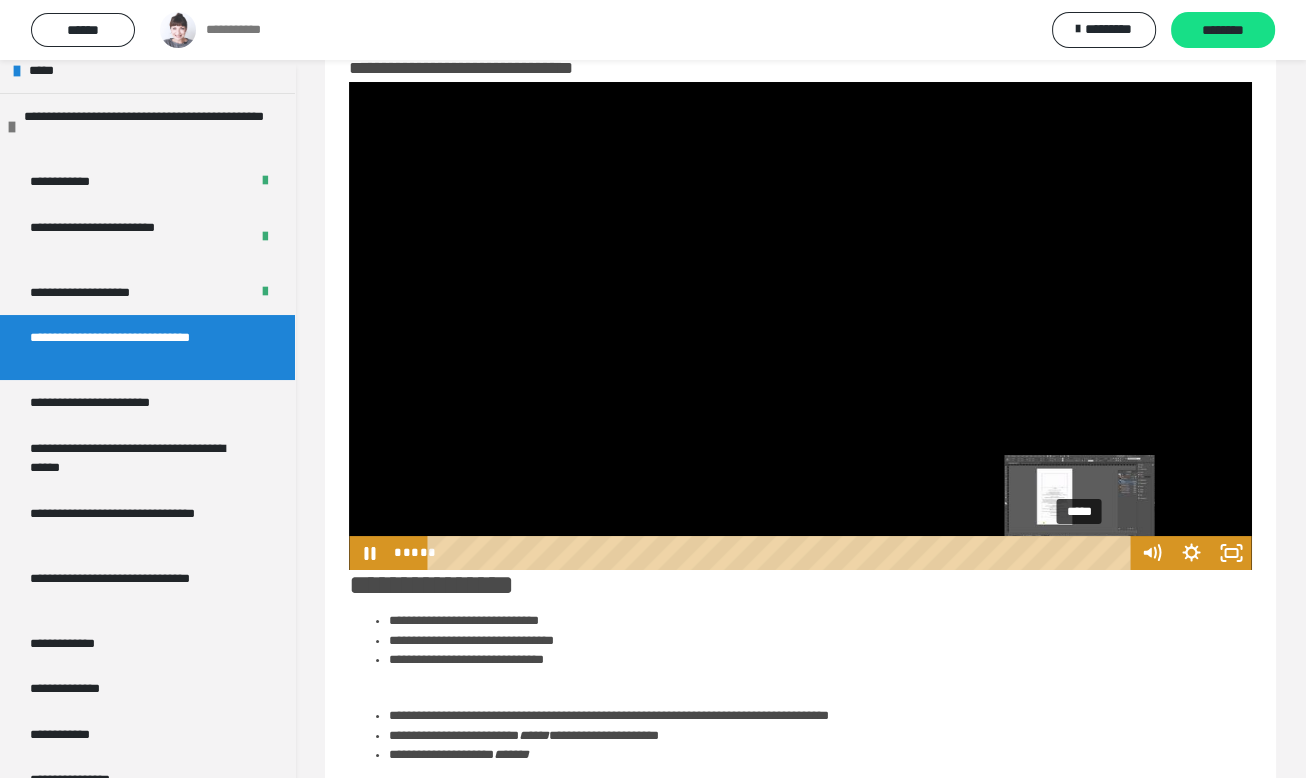 click on "*****" at bounding box center (782, 553) 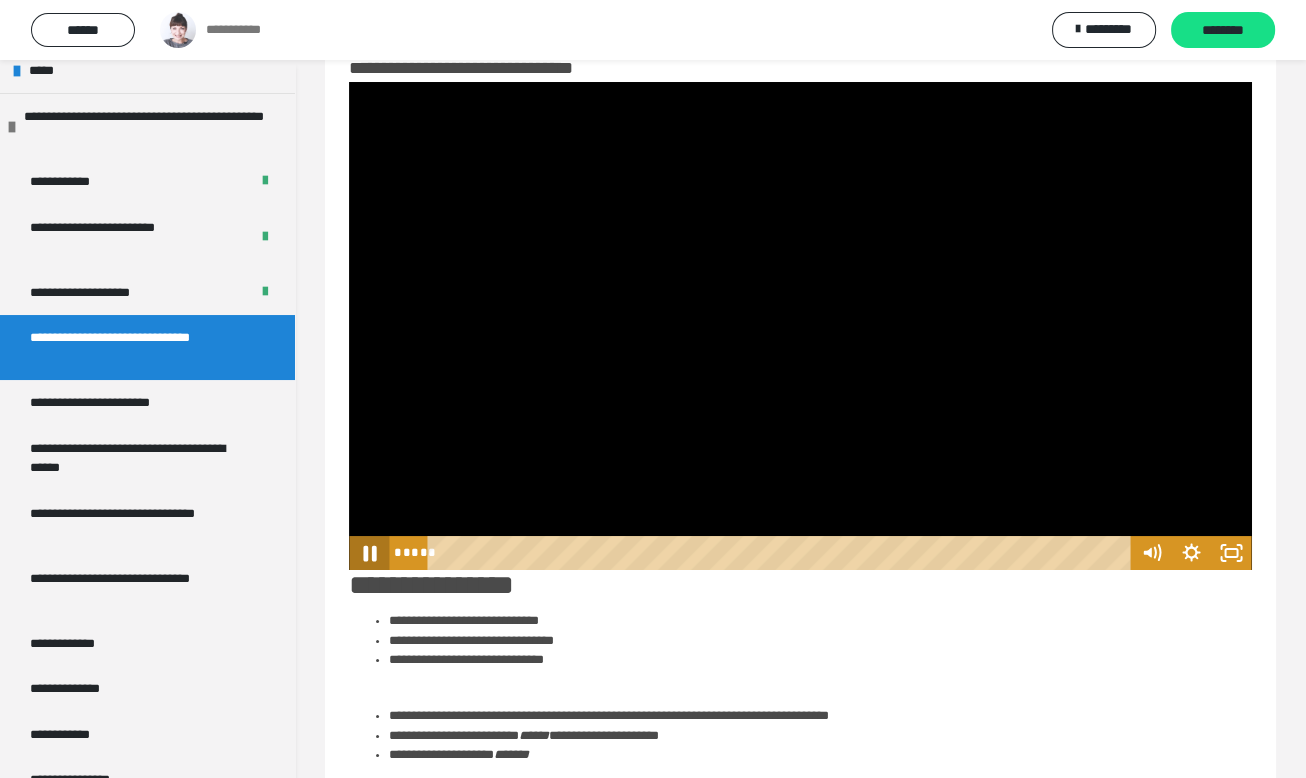 click 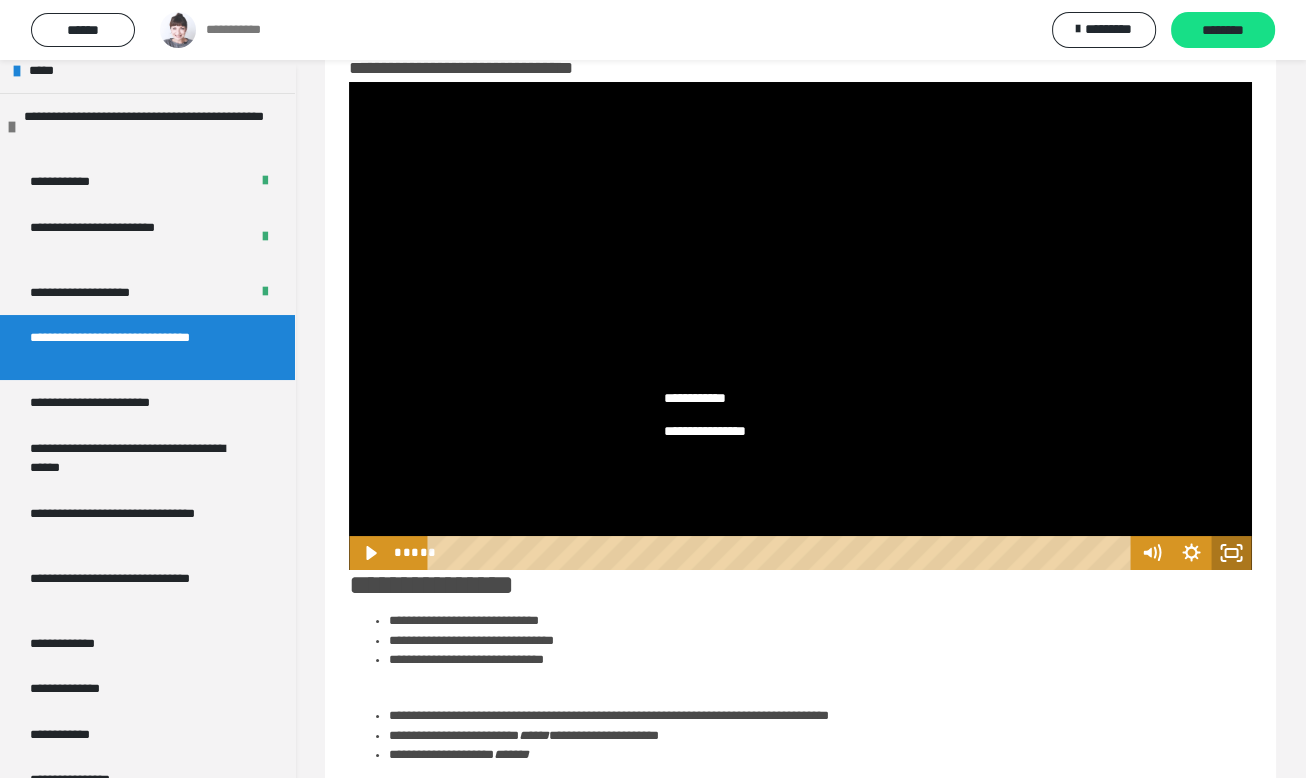 click 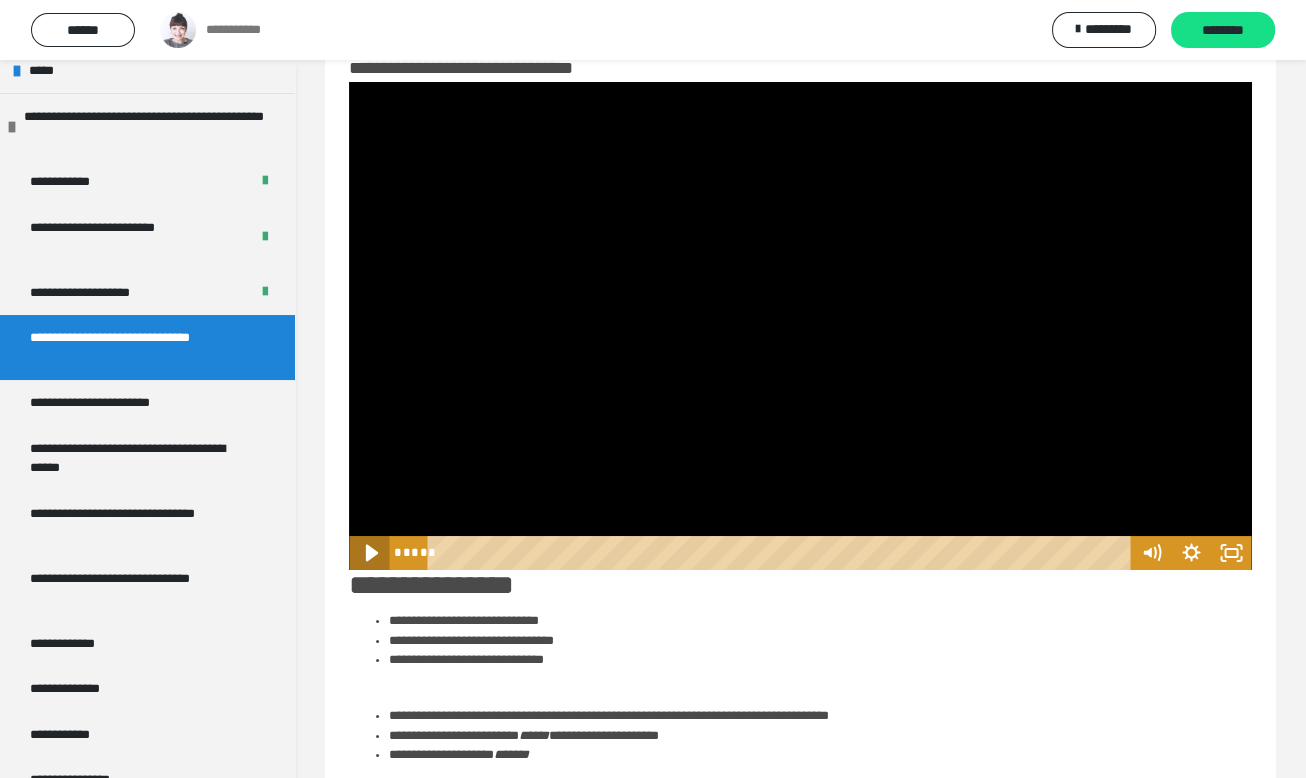 click 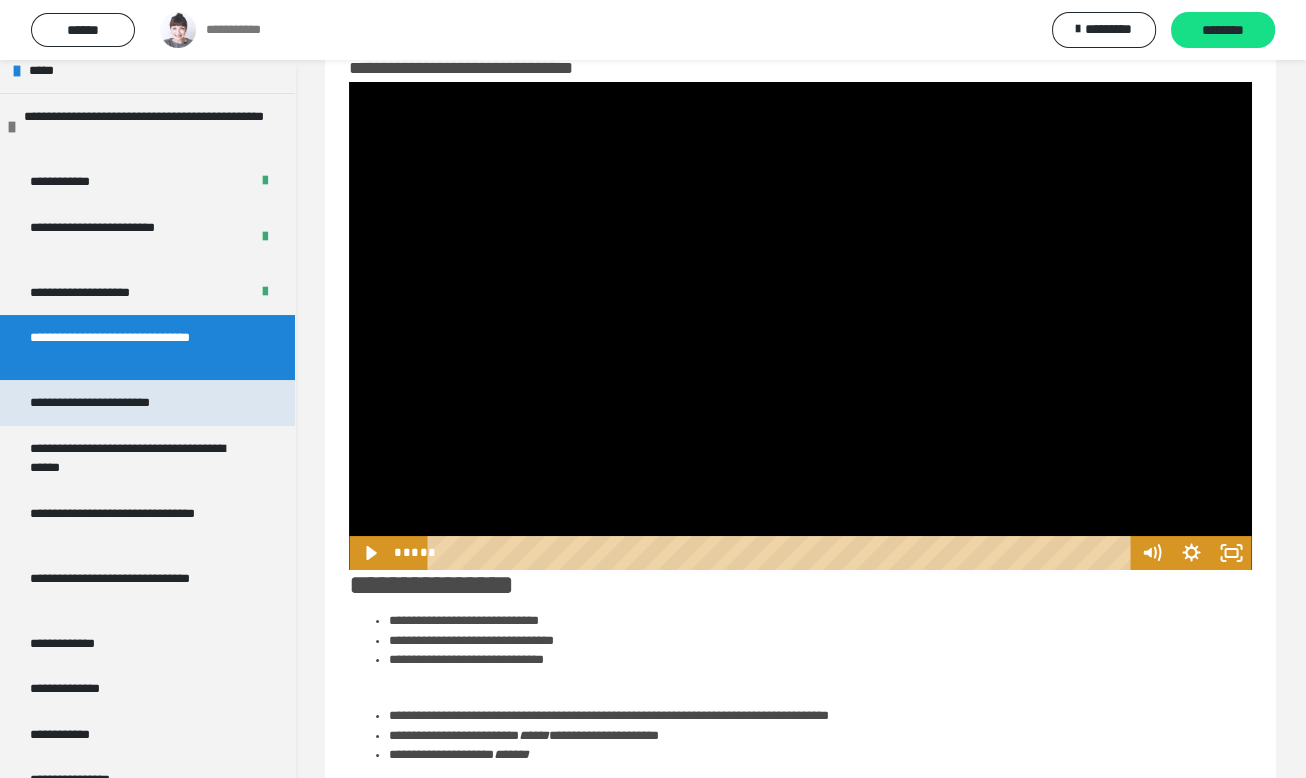 click on "**********" at bounding box center [114, 403] 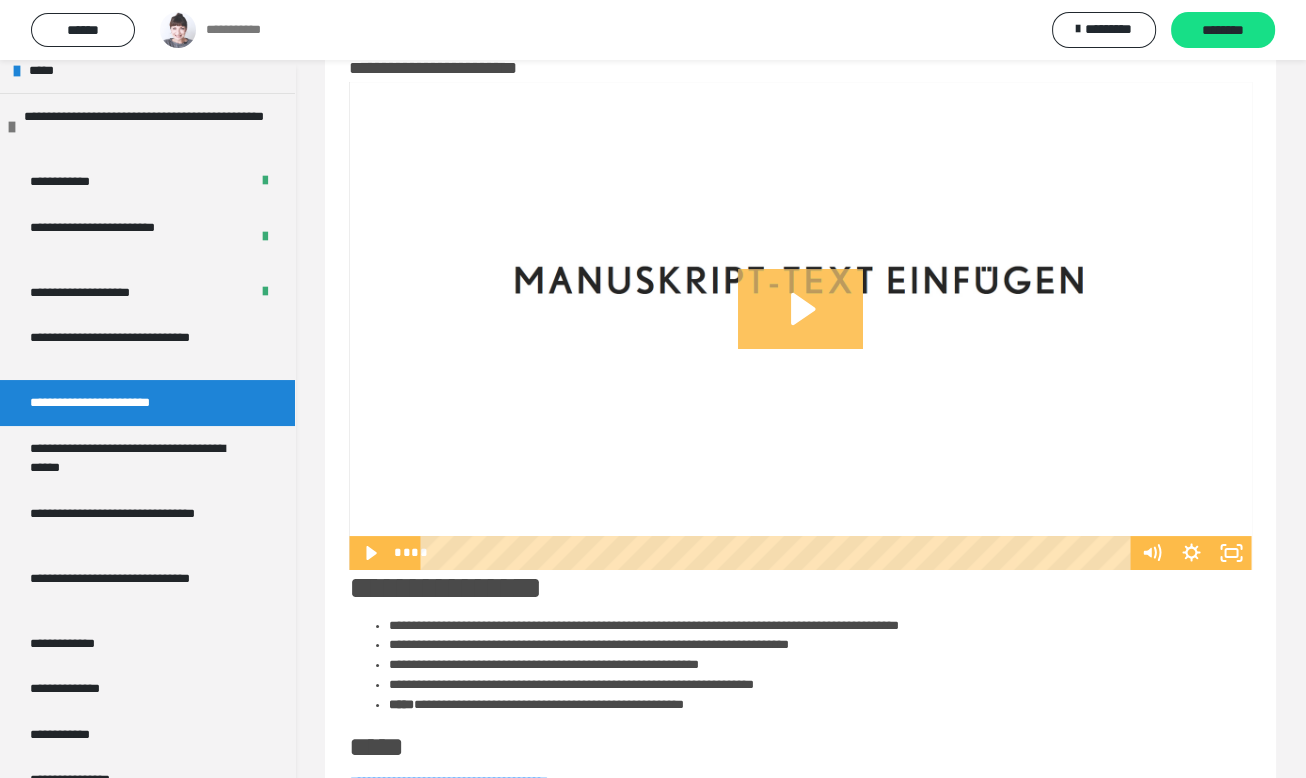 click 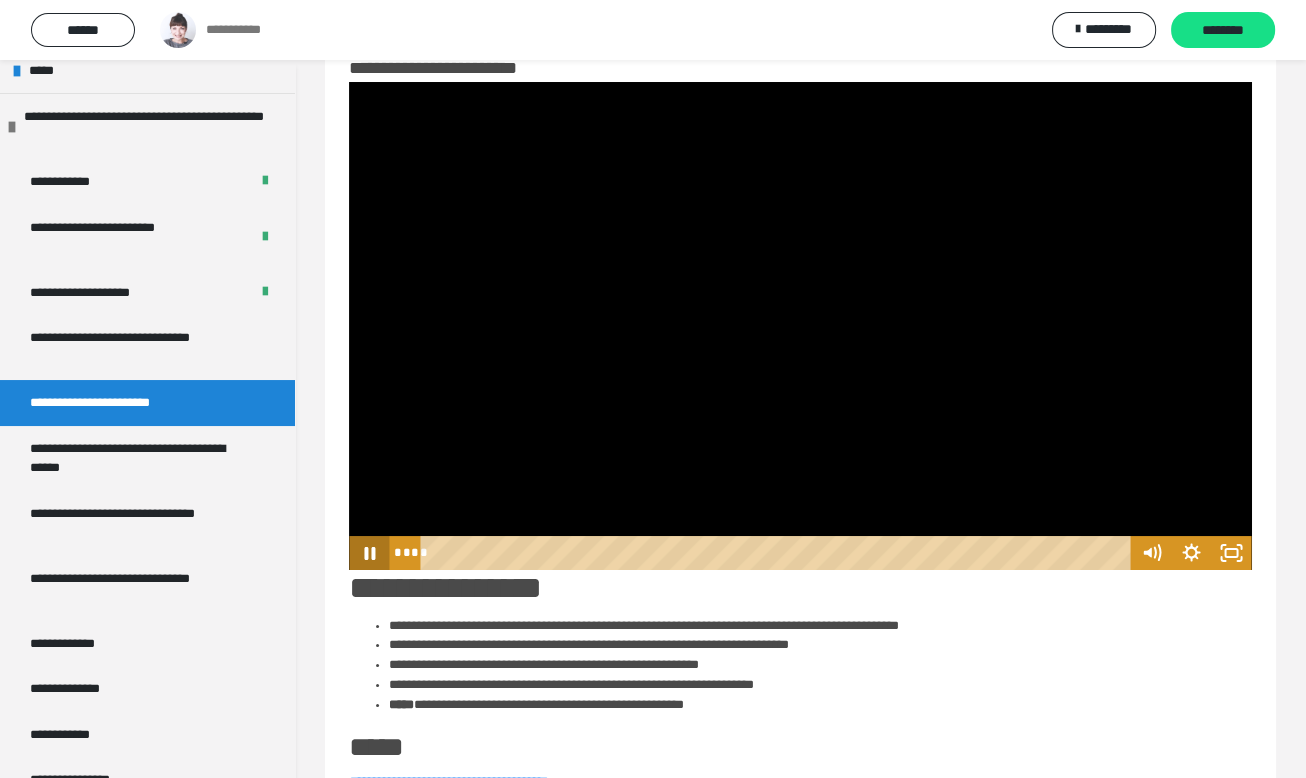 click 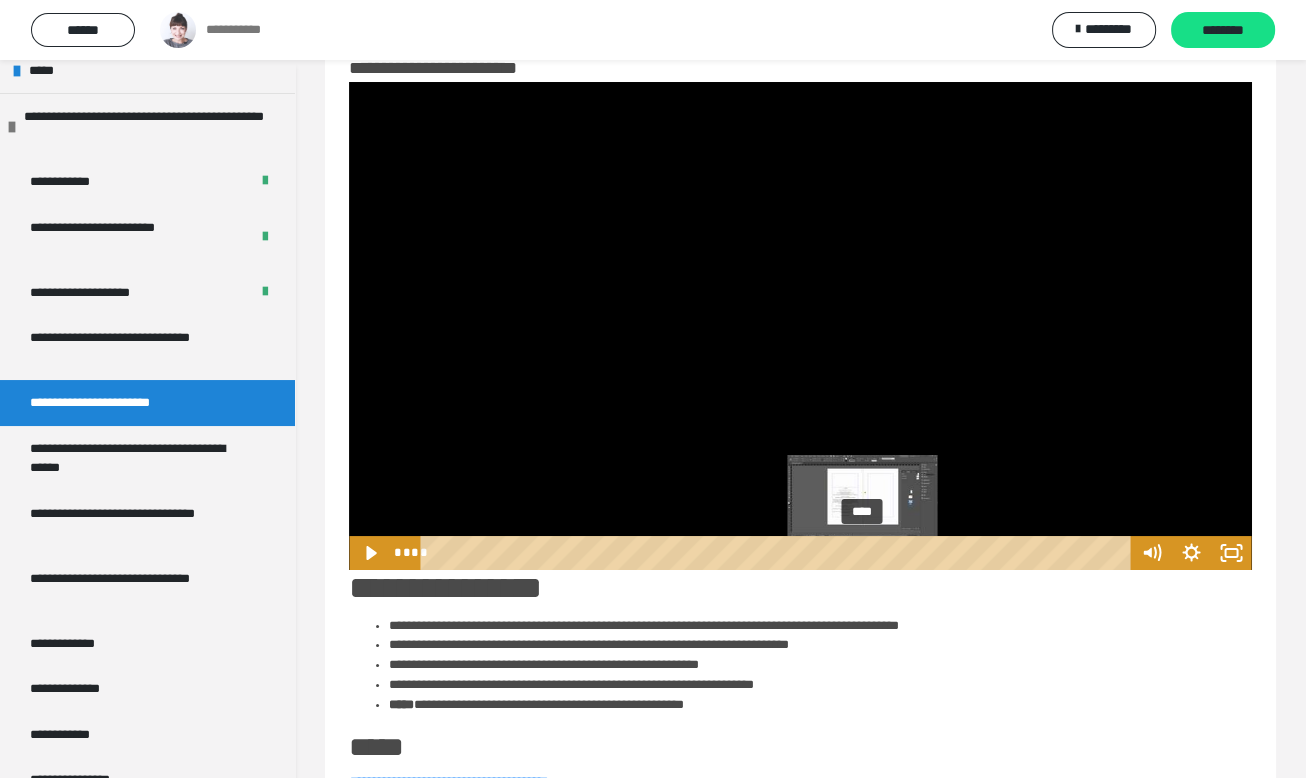 click on "****" at bounding box center (779, 553) 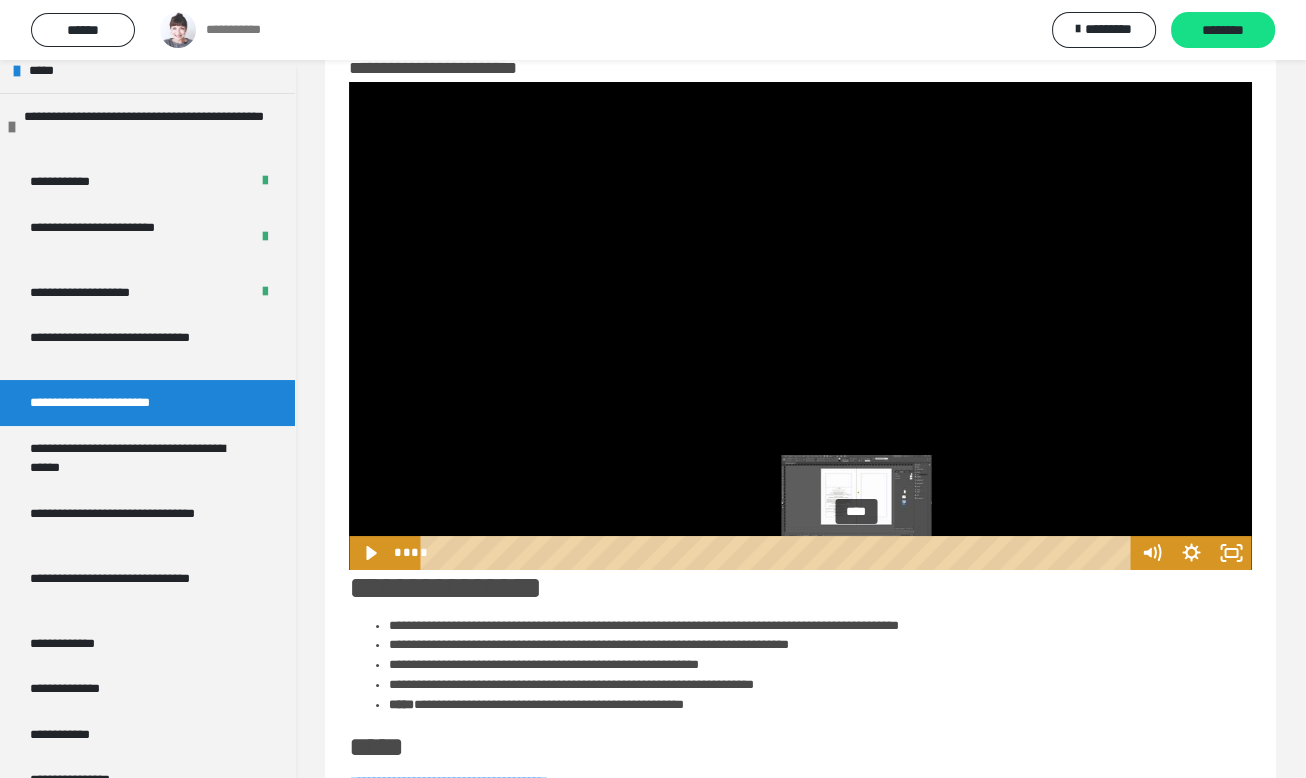 click at bounding box center [856, 552] 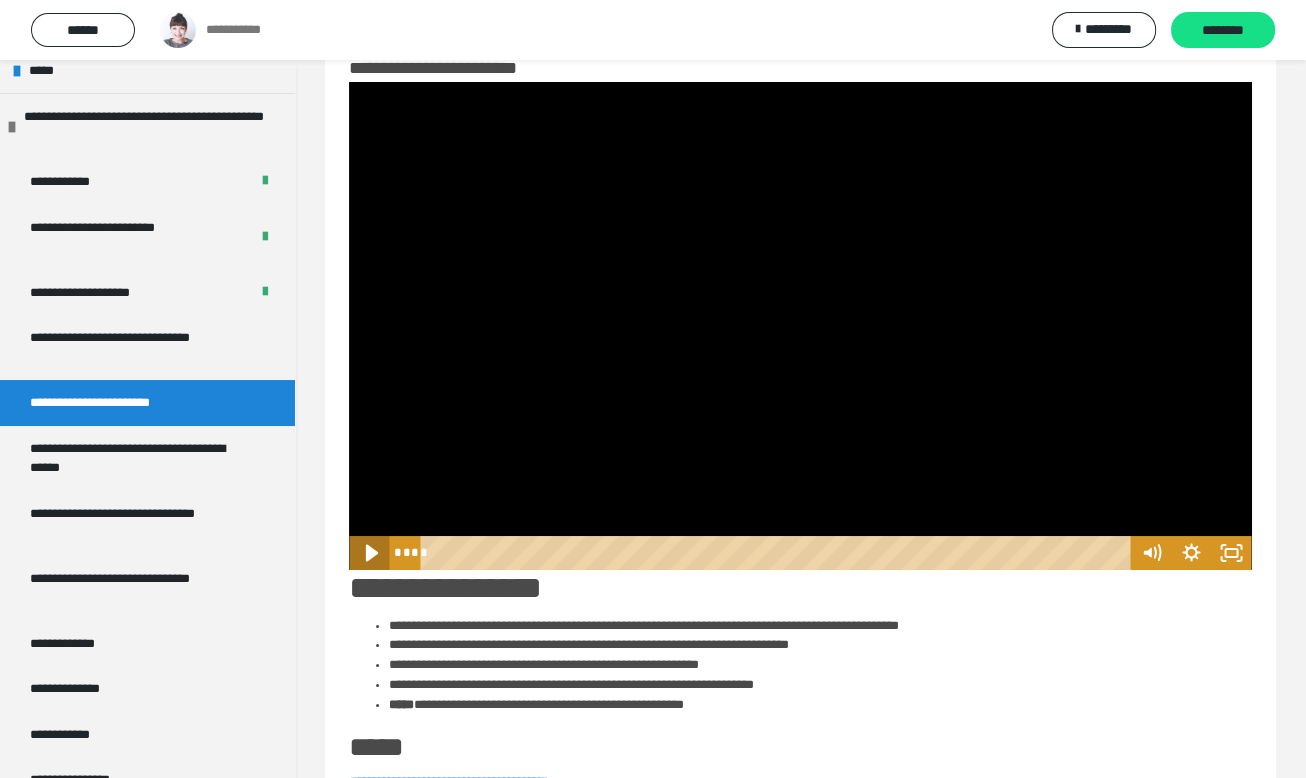 click 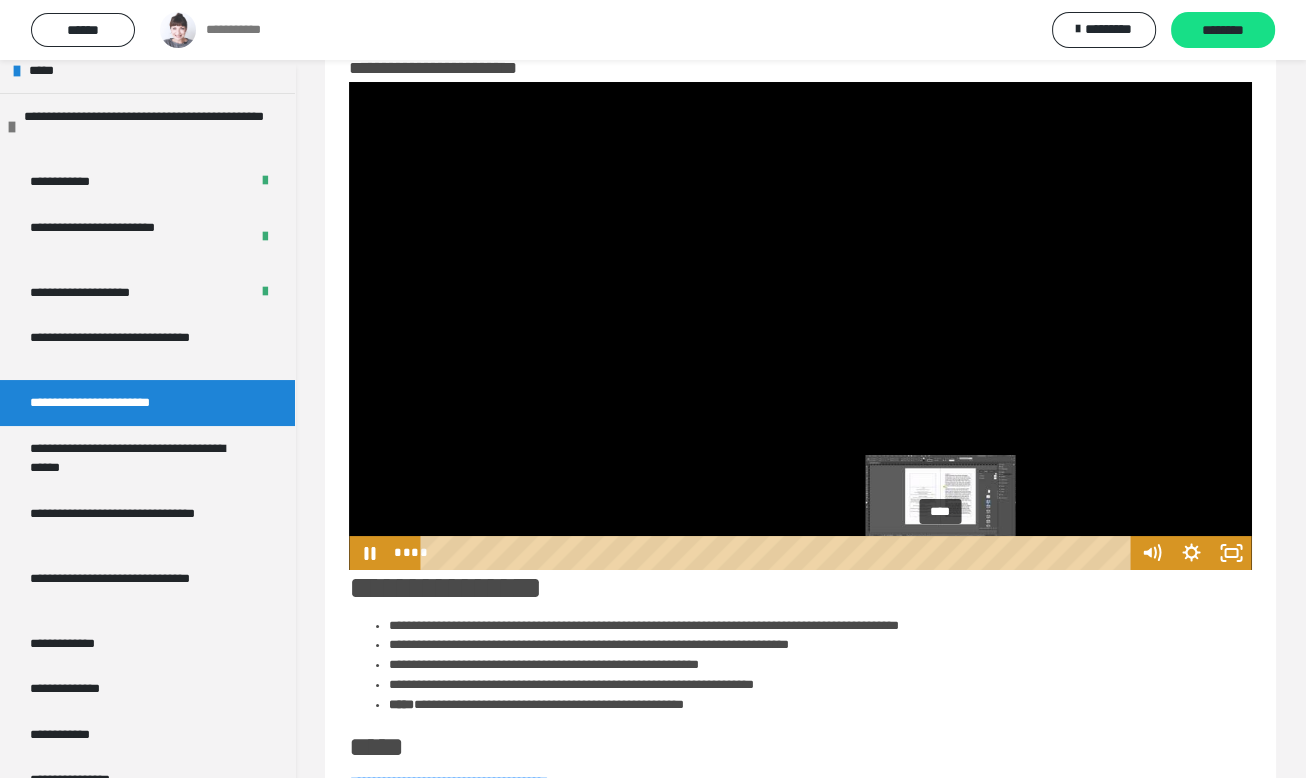 click on "****" at bounding box center [779, 553] 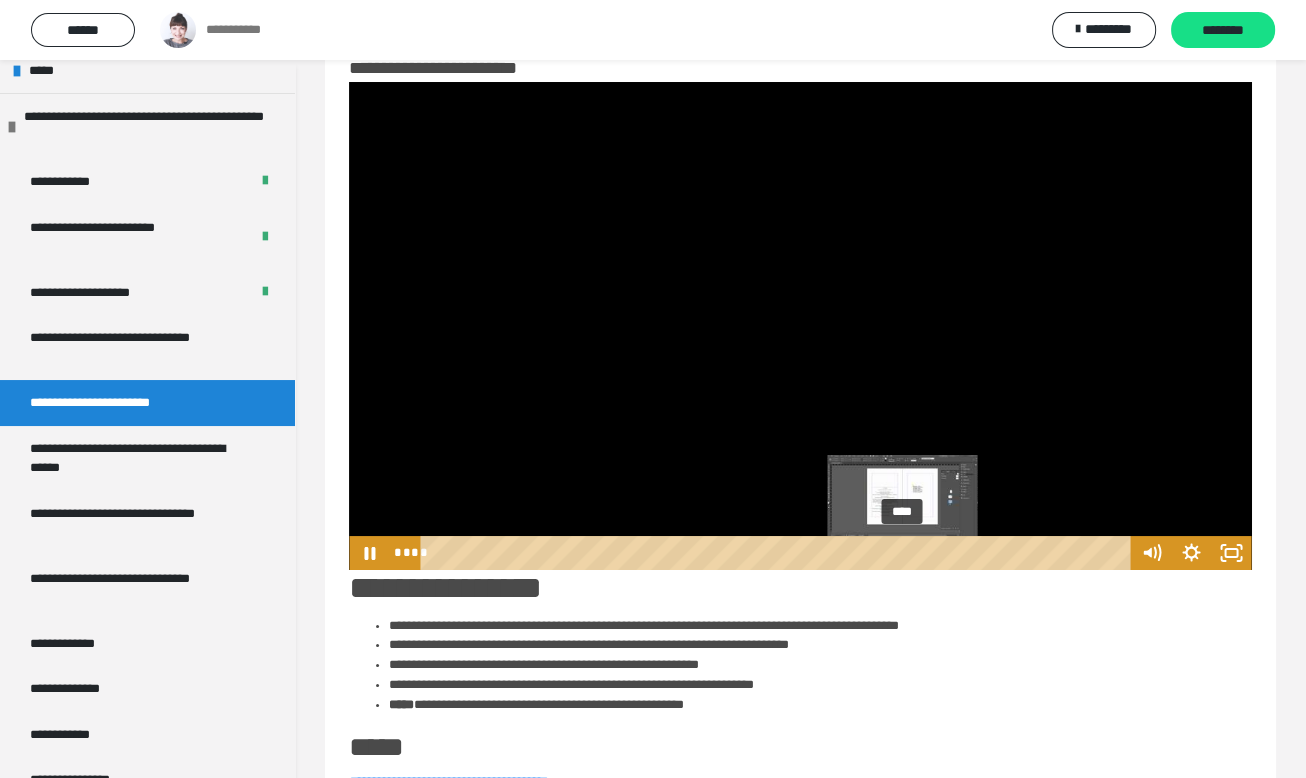 click on "****" at bounding box center [779, 553] 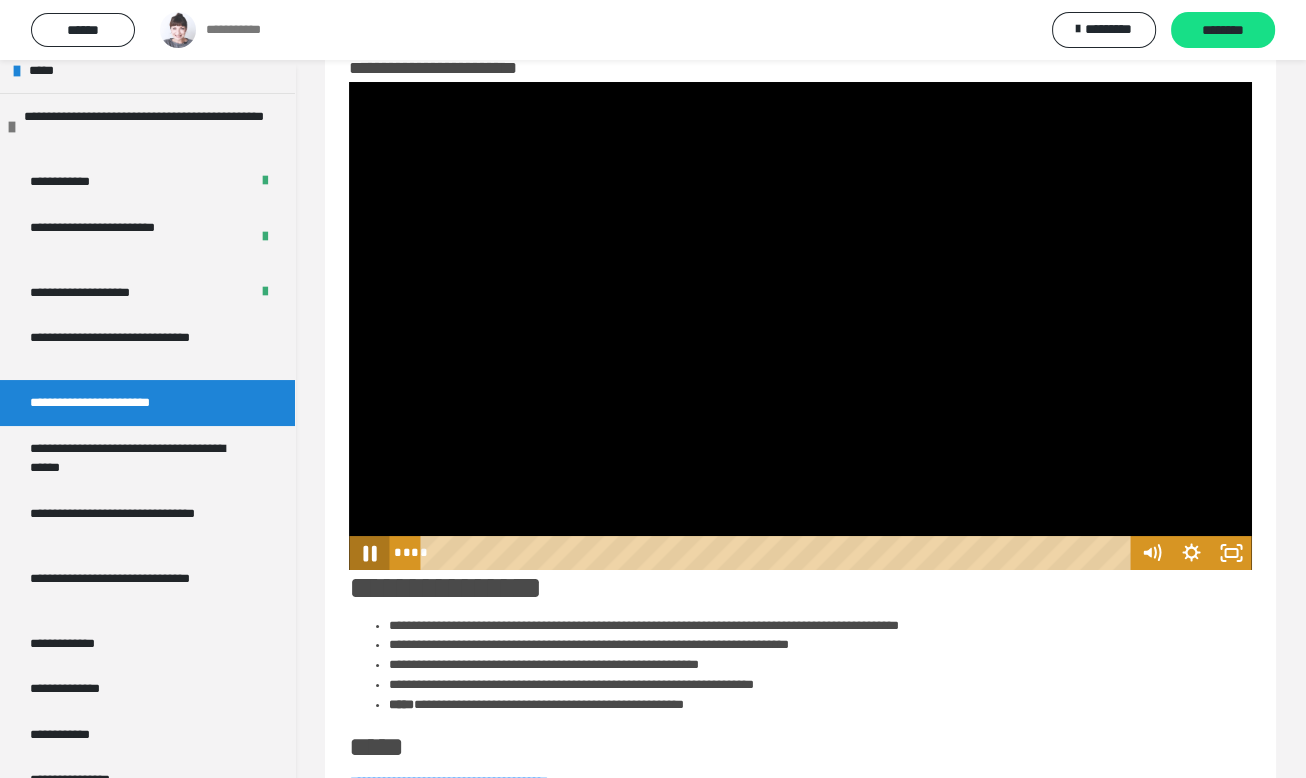click 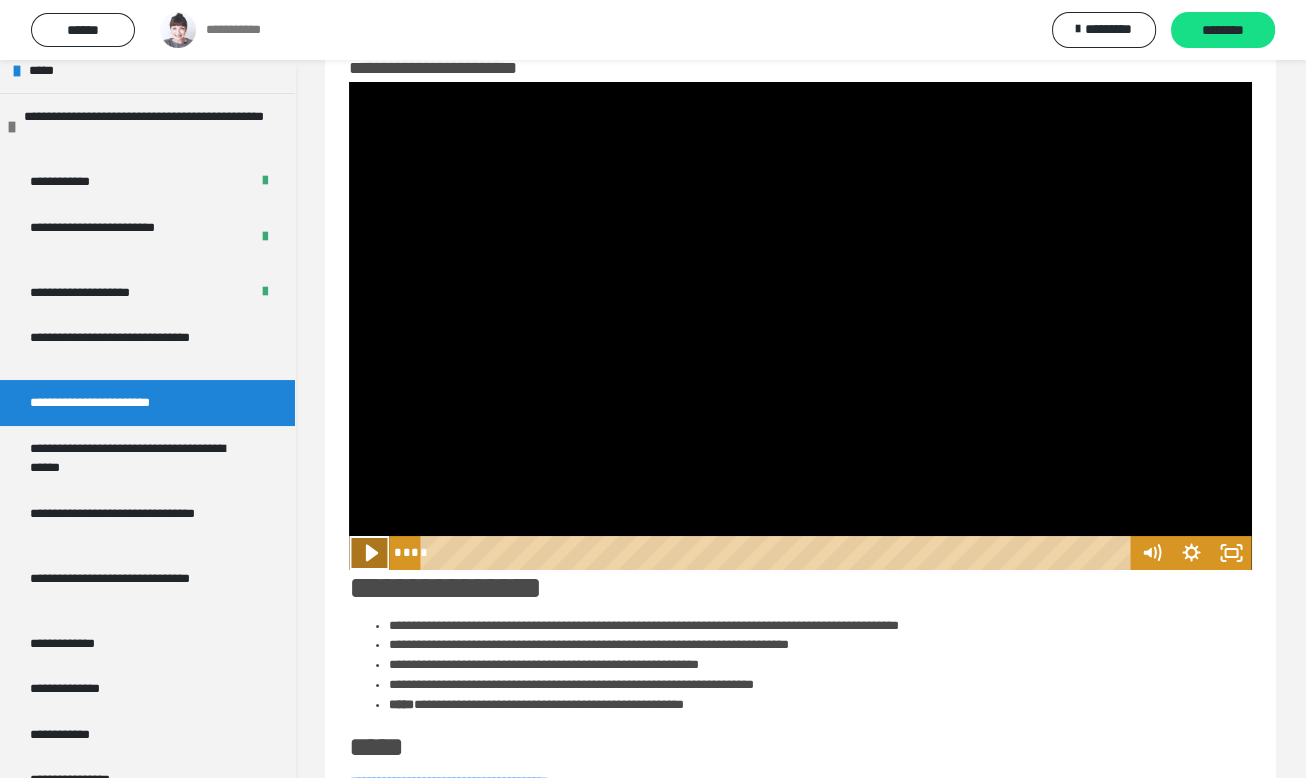 click 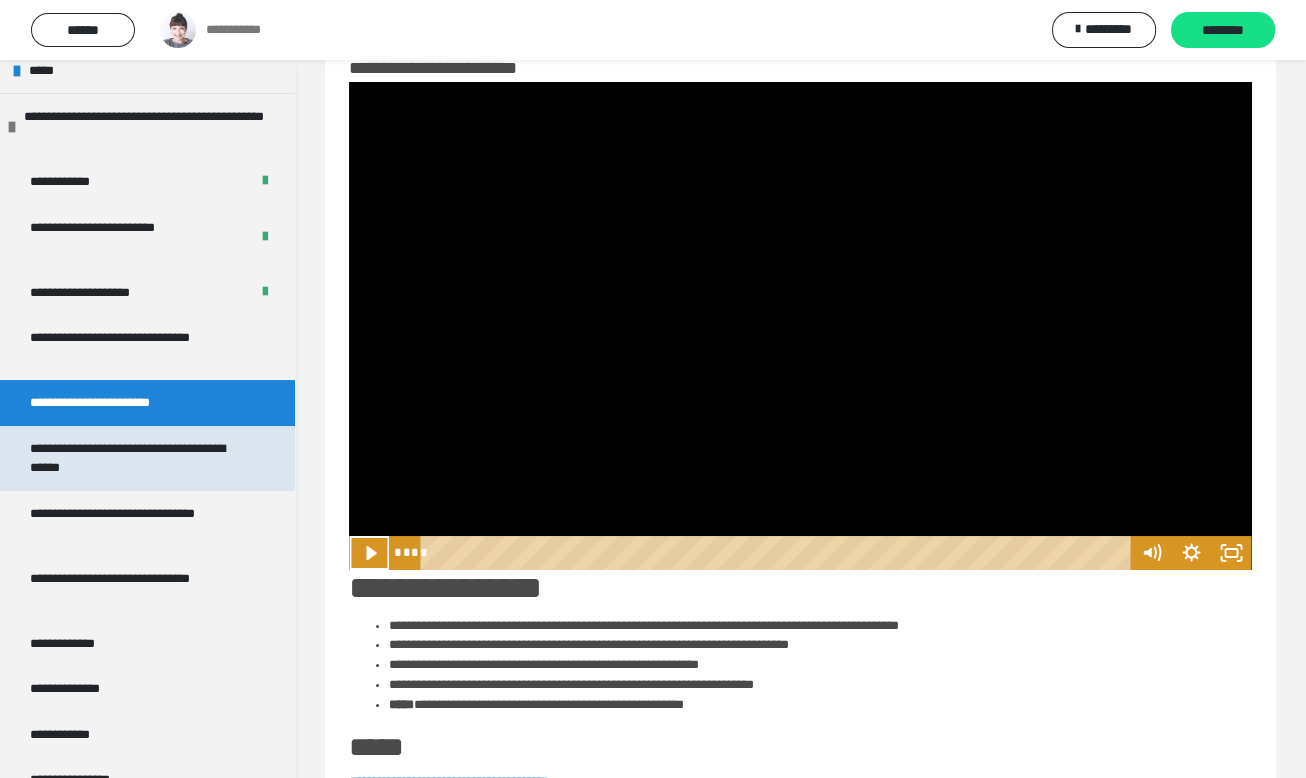 click on "**********" at bounding box center (132, 458) 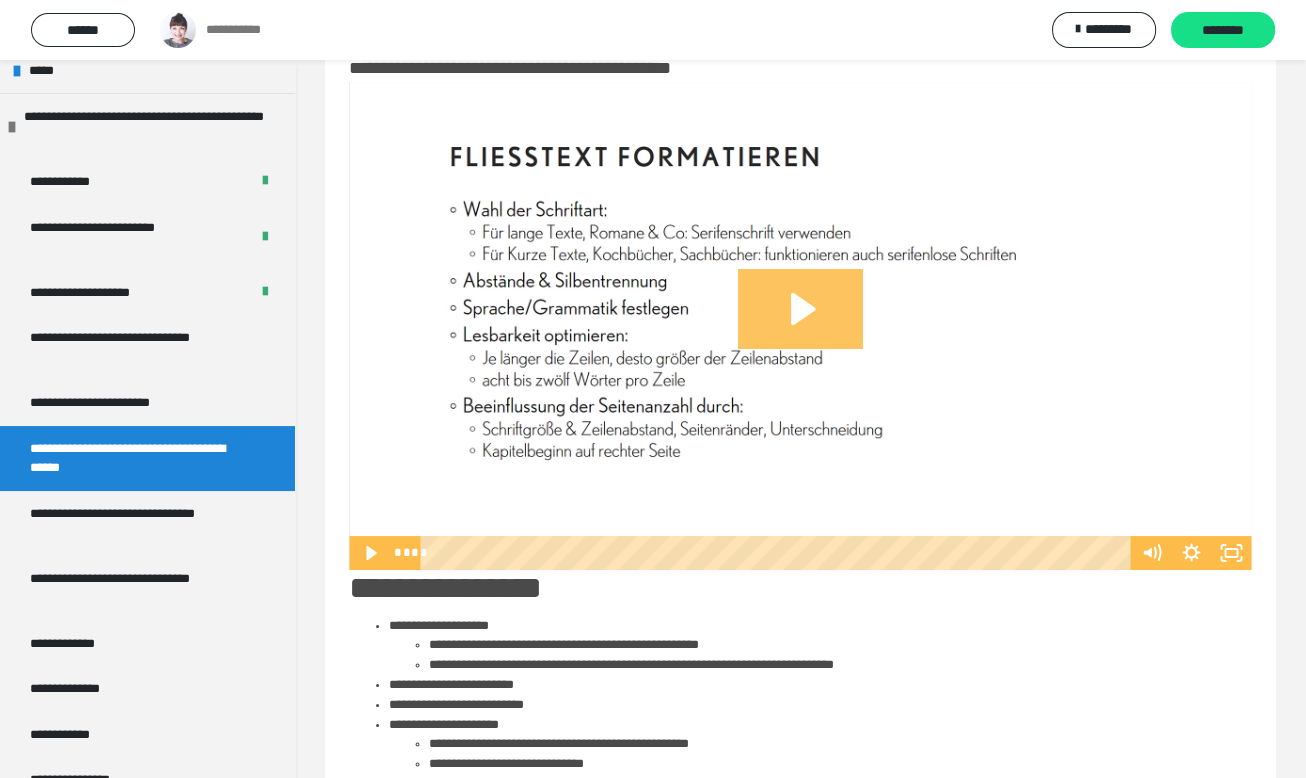 click 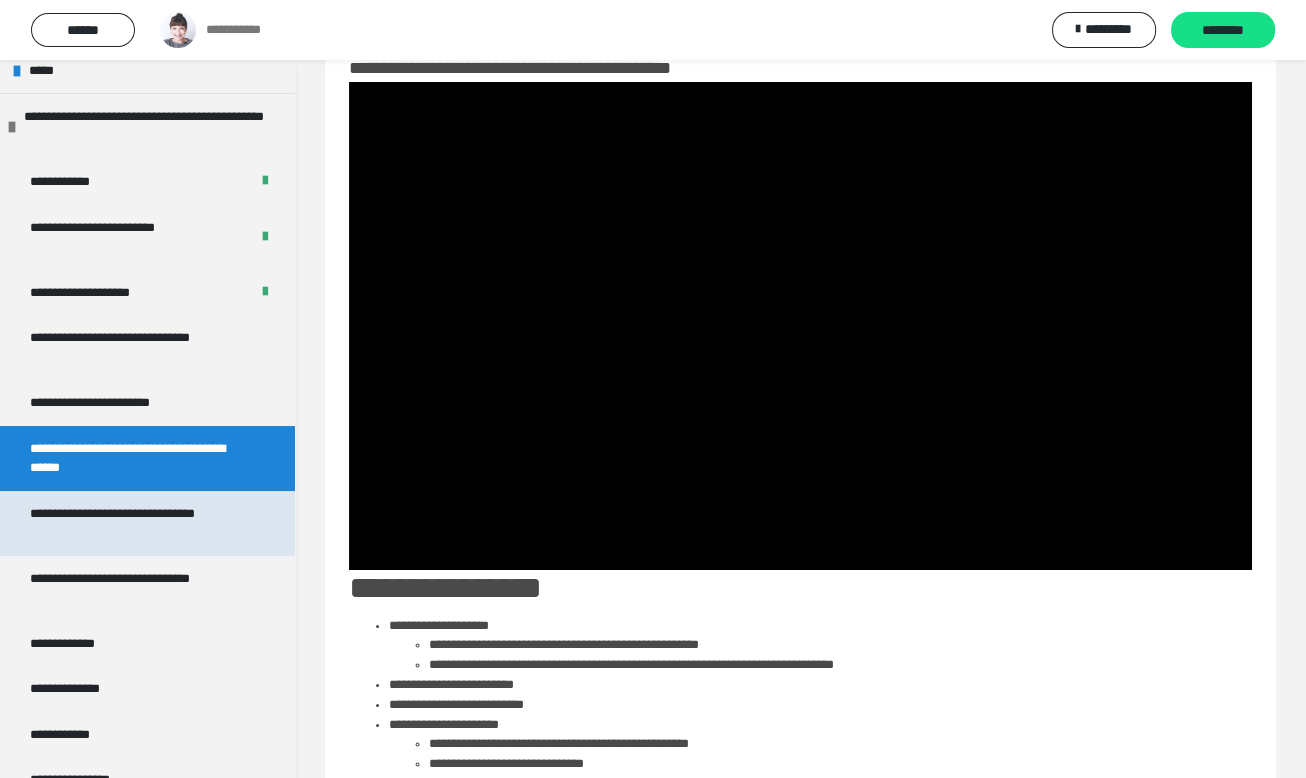 click on "**********" at bounding box center (132, 523) 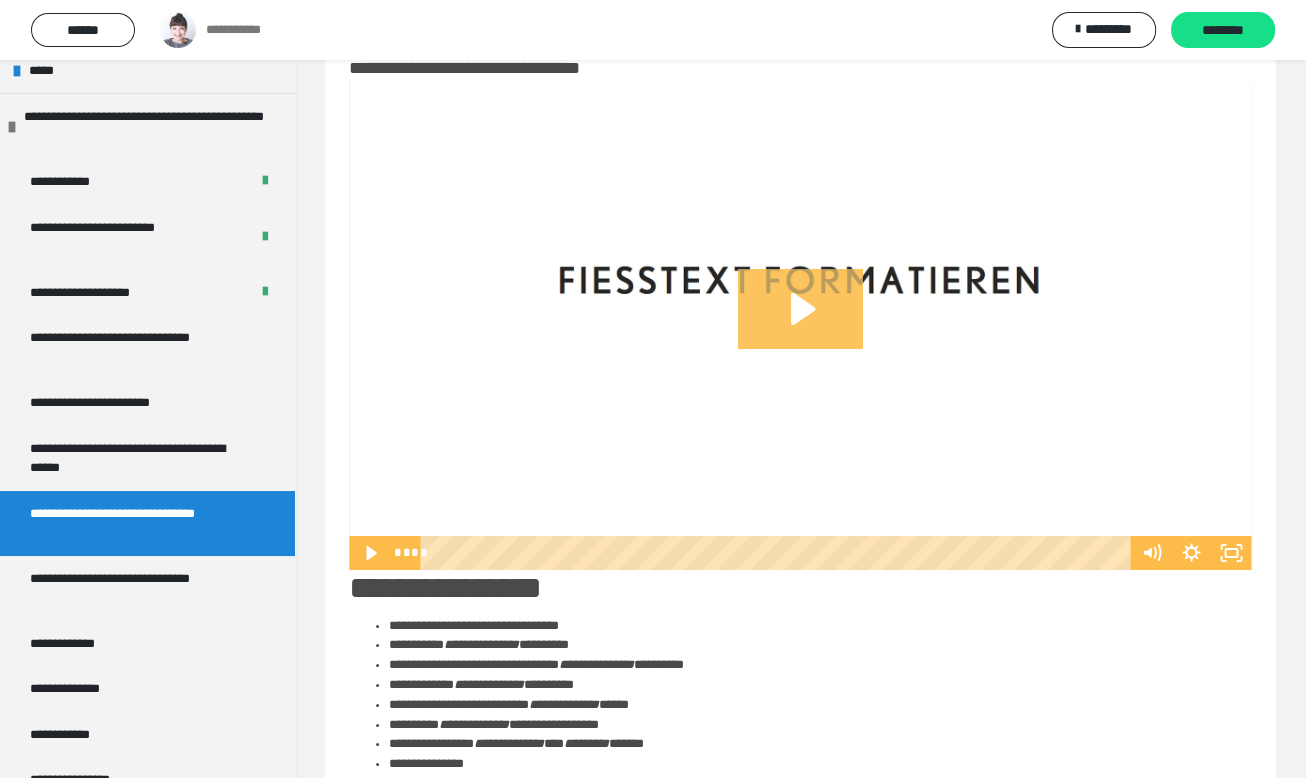 click 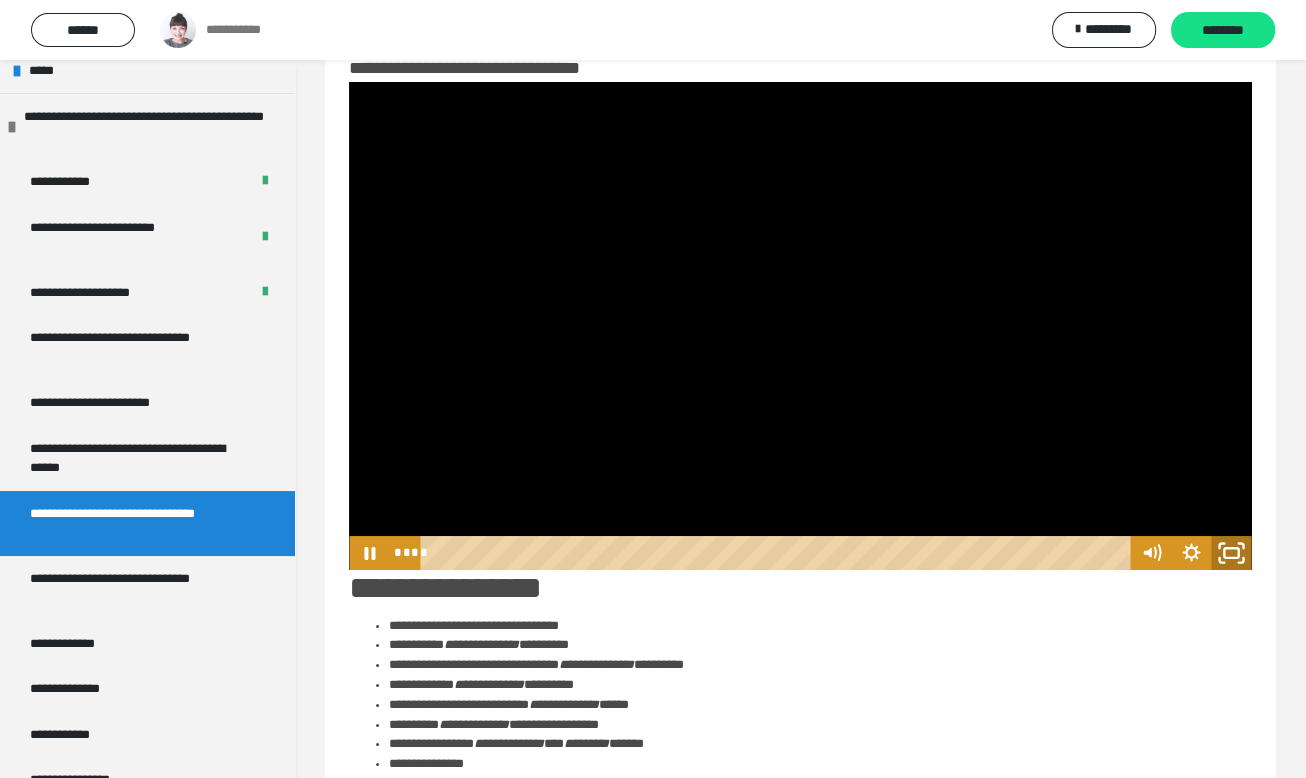 click 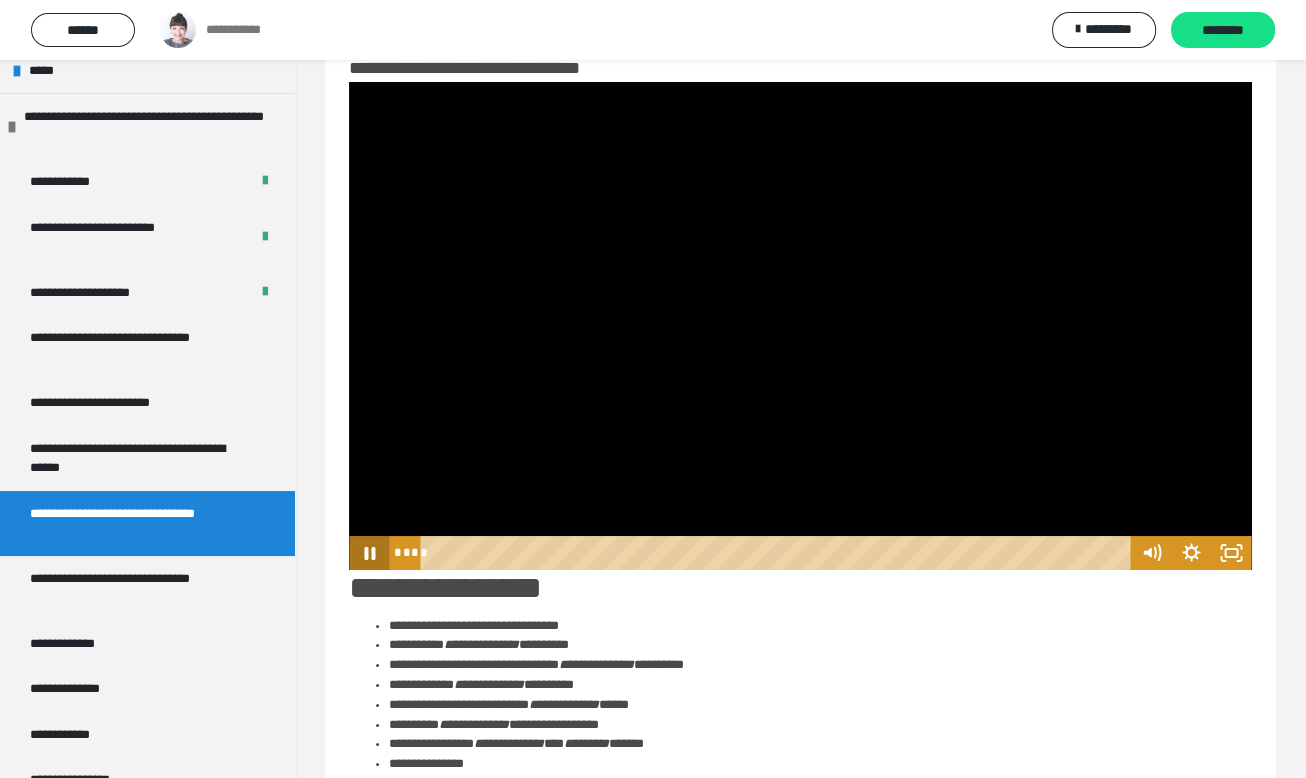 click 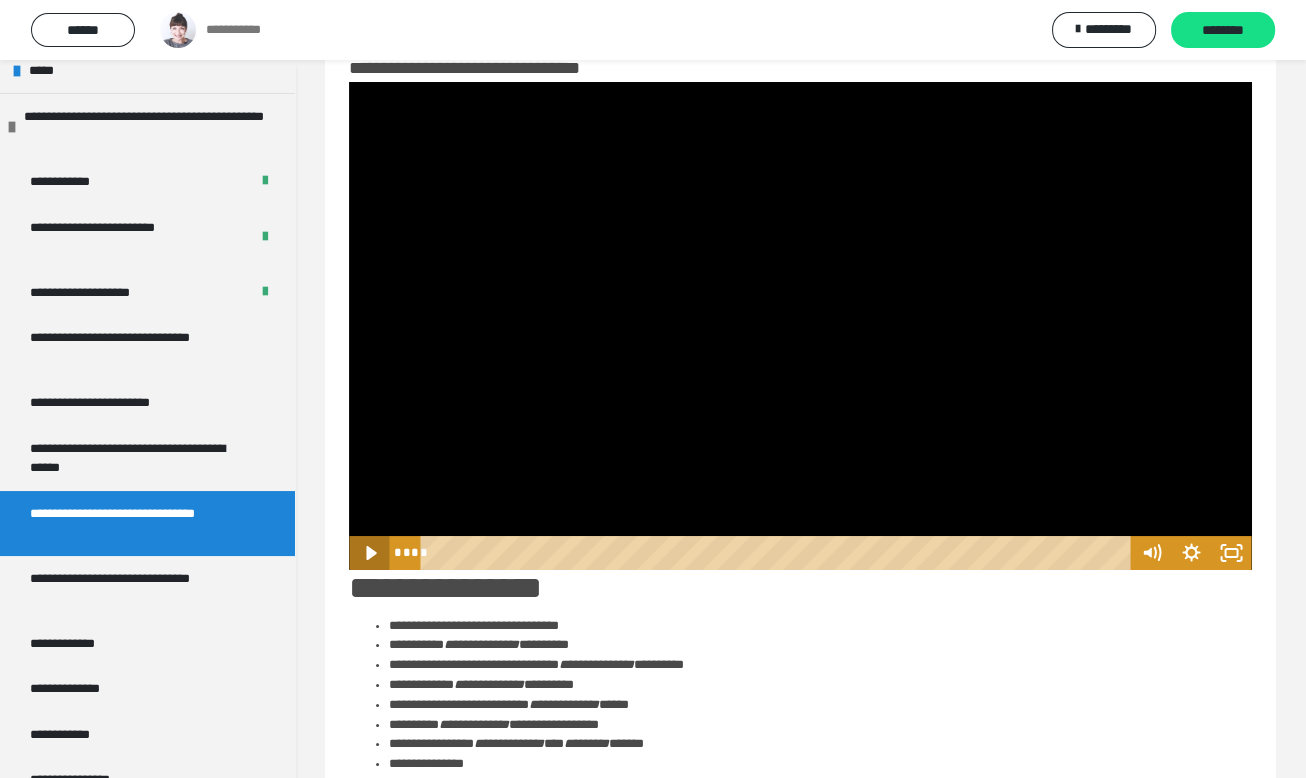 click 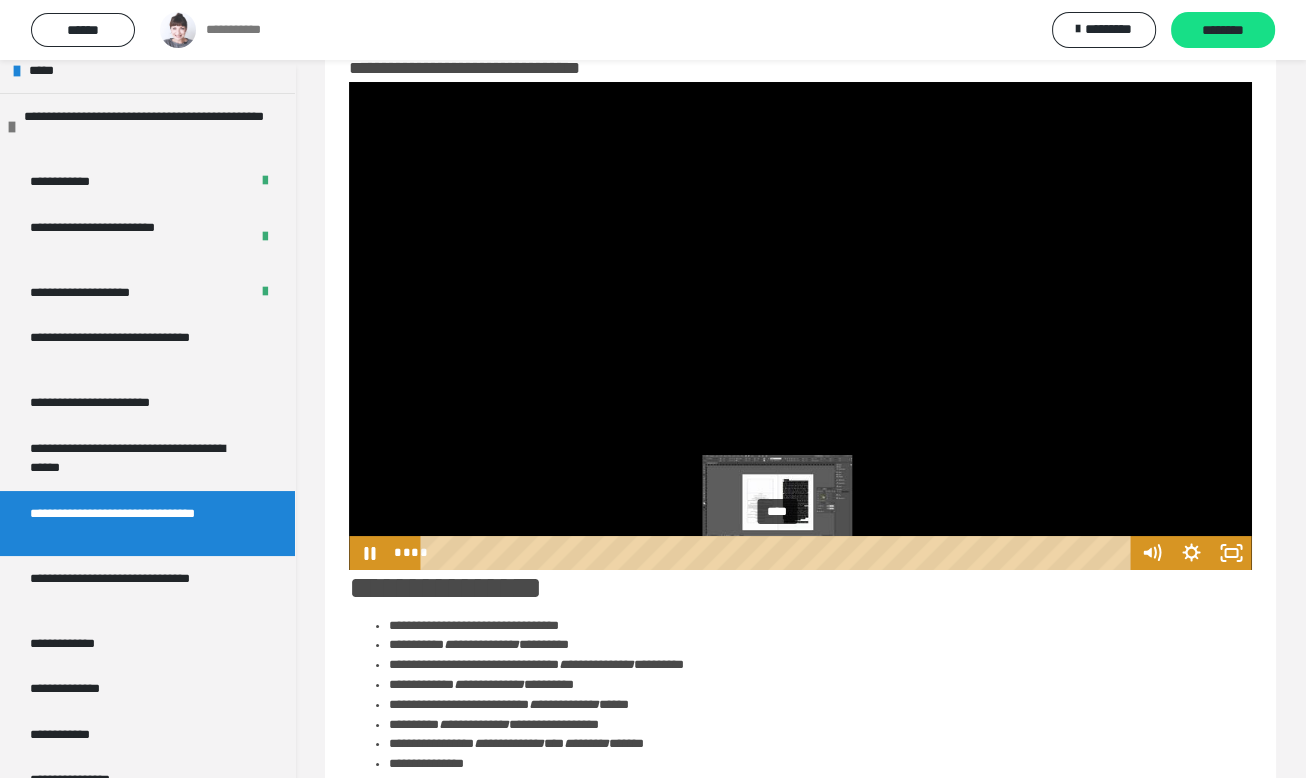 click on "****" at bounding box center [779, 553] 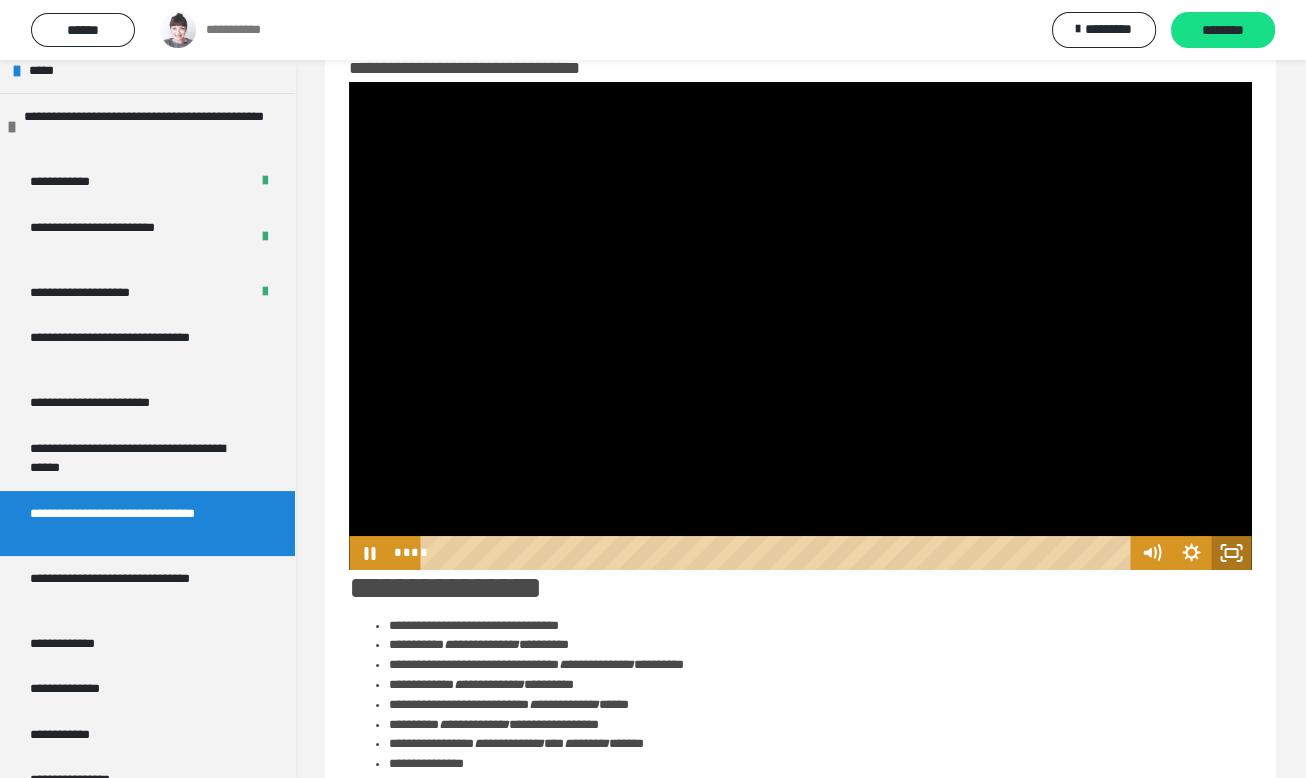 click 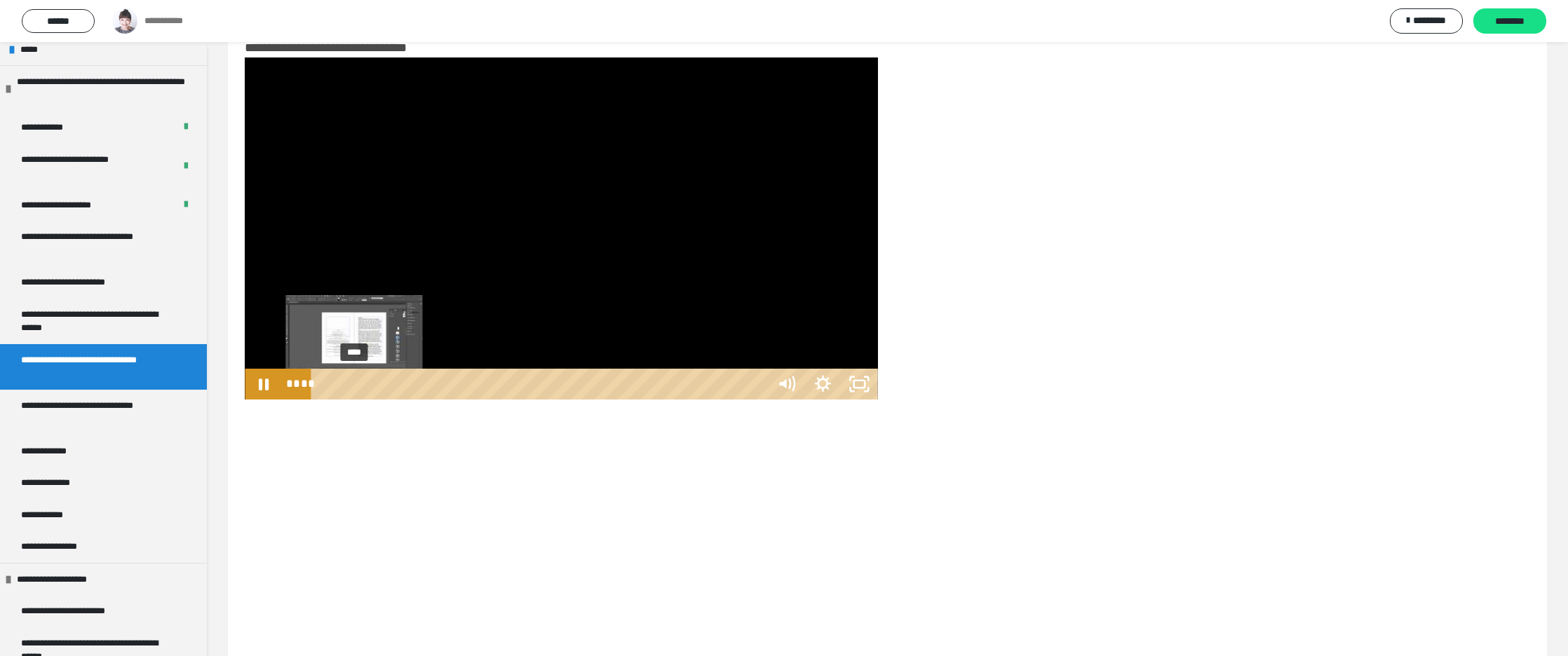 type 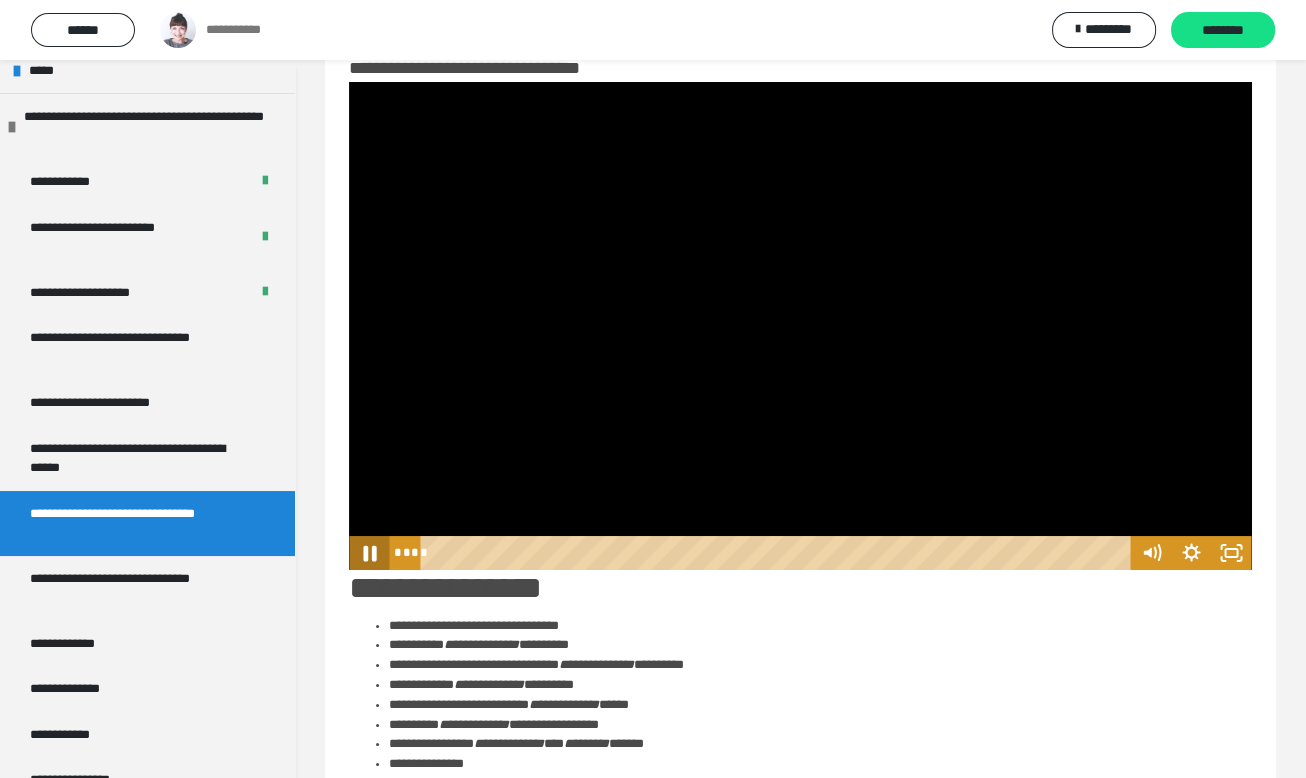 click 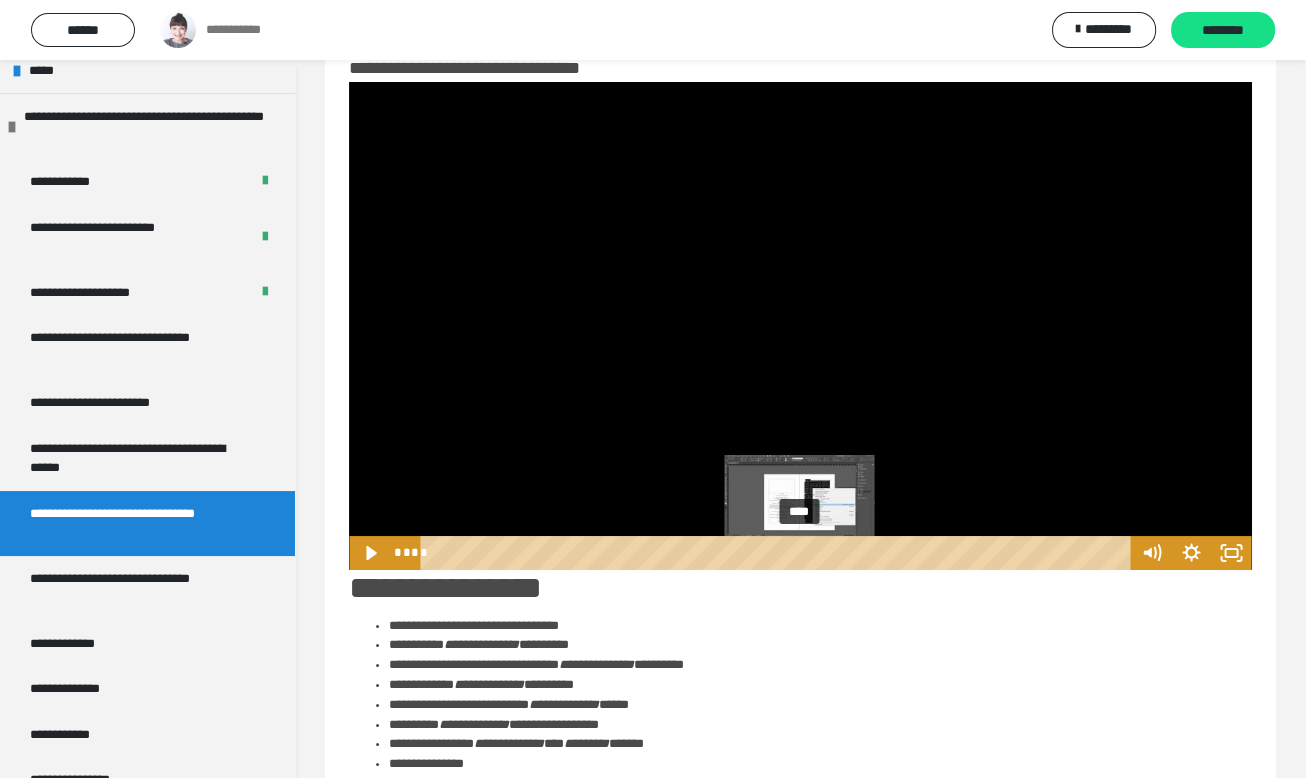 click on "****" at bounding box center (779, 553) 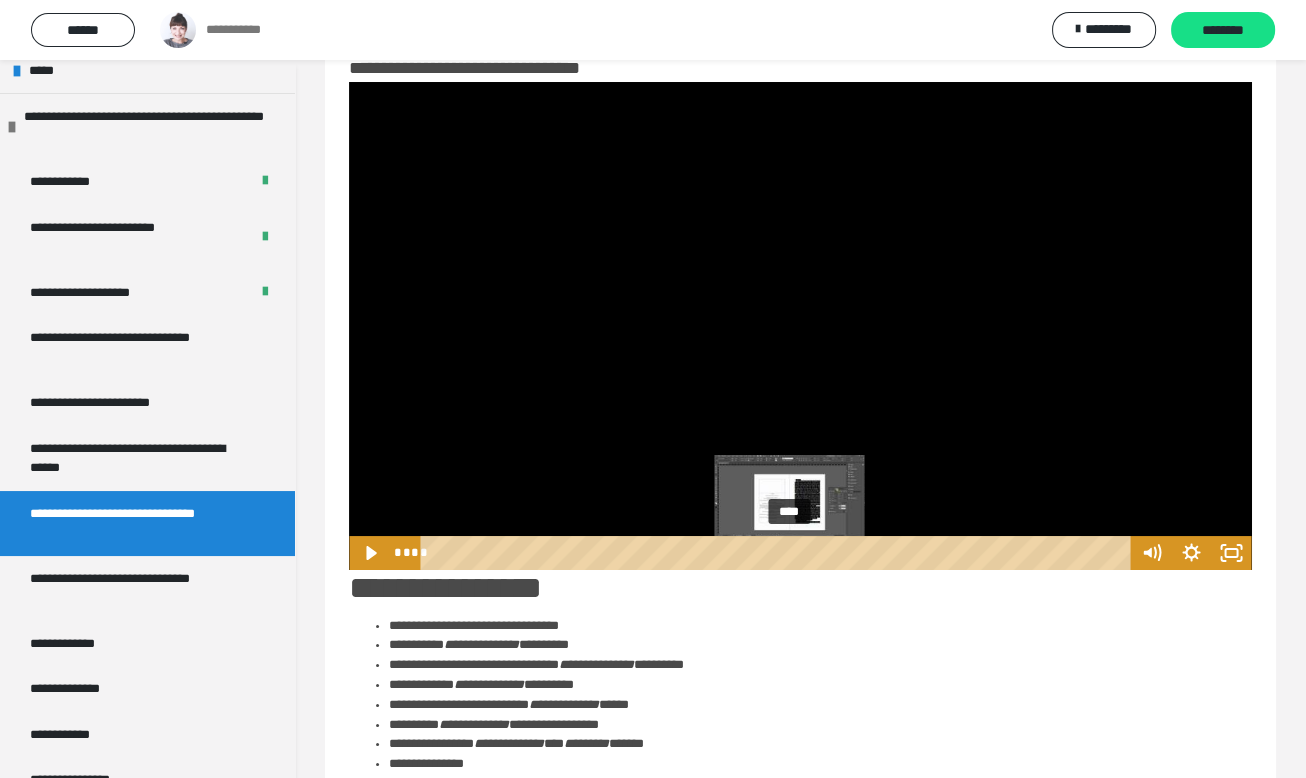 click on "****" at bounding box center [779, 553] 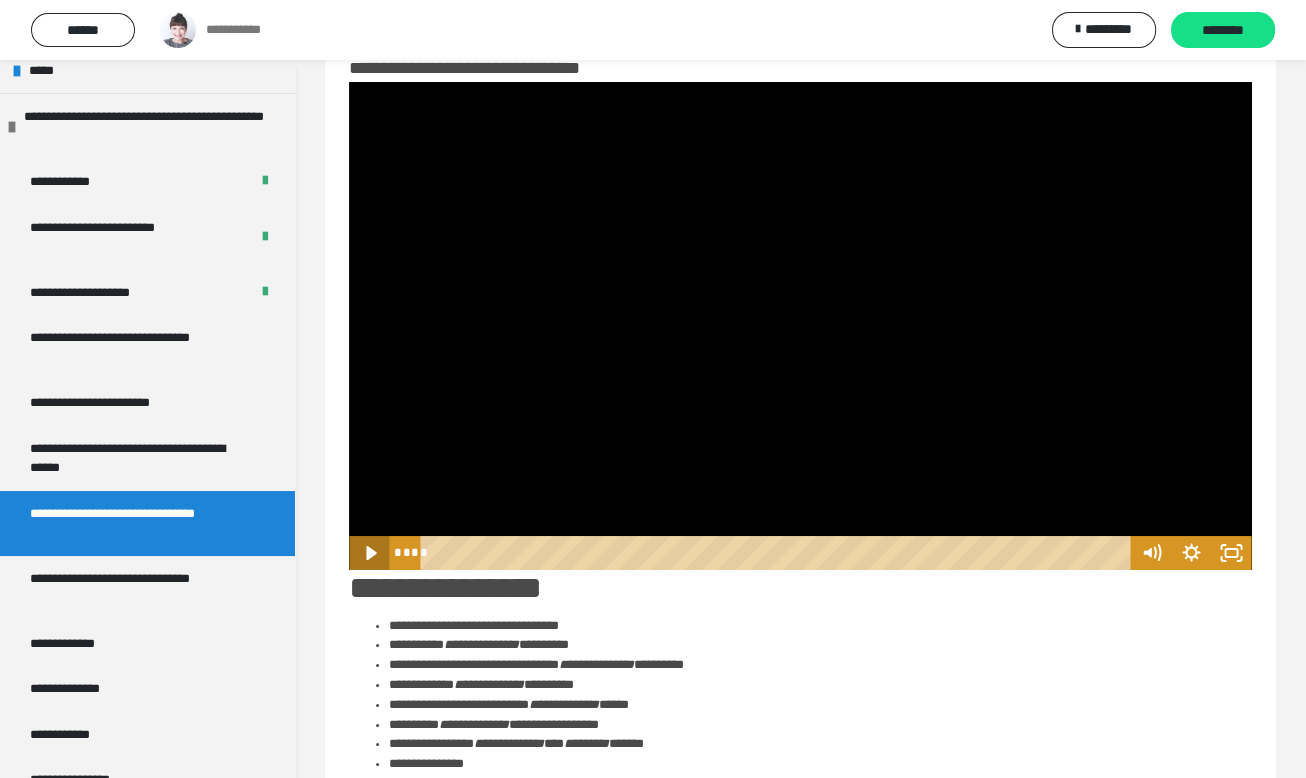 click 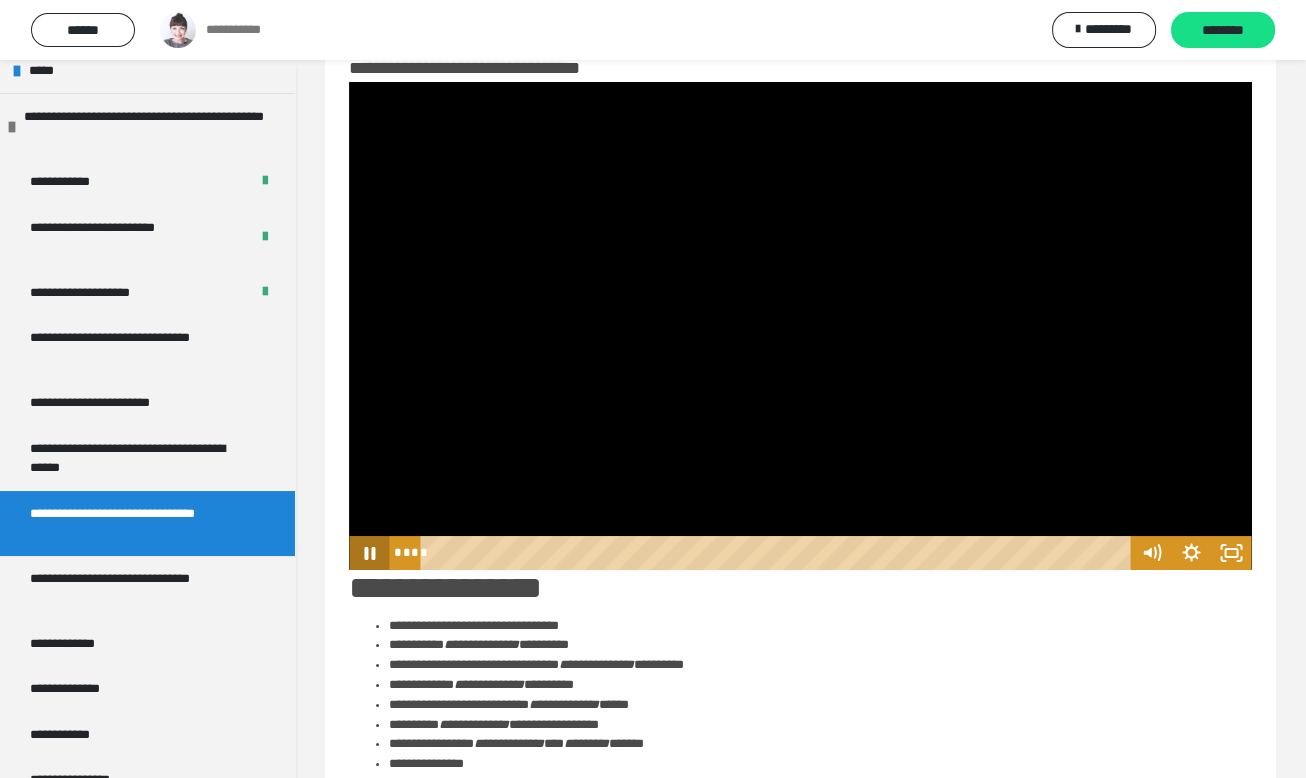 click 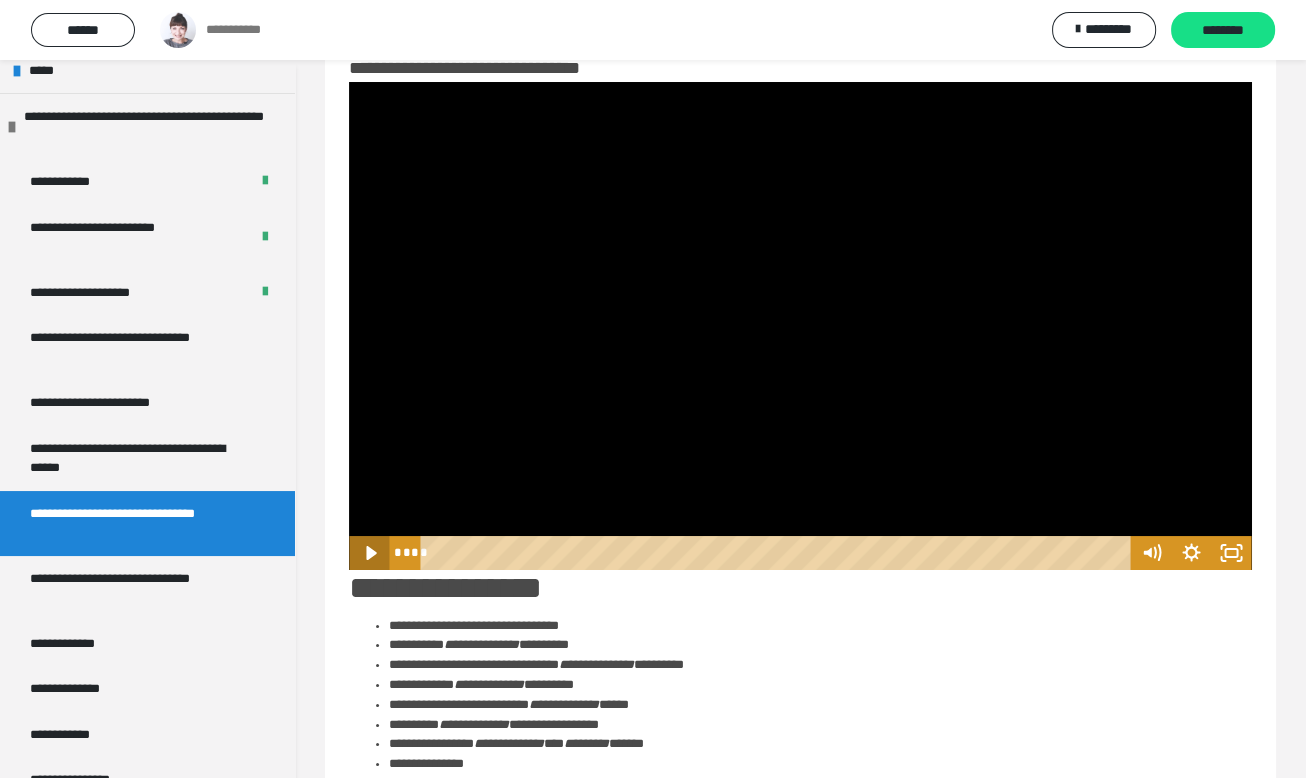 click 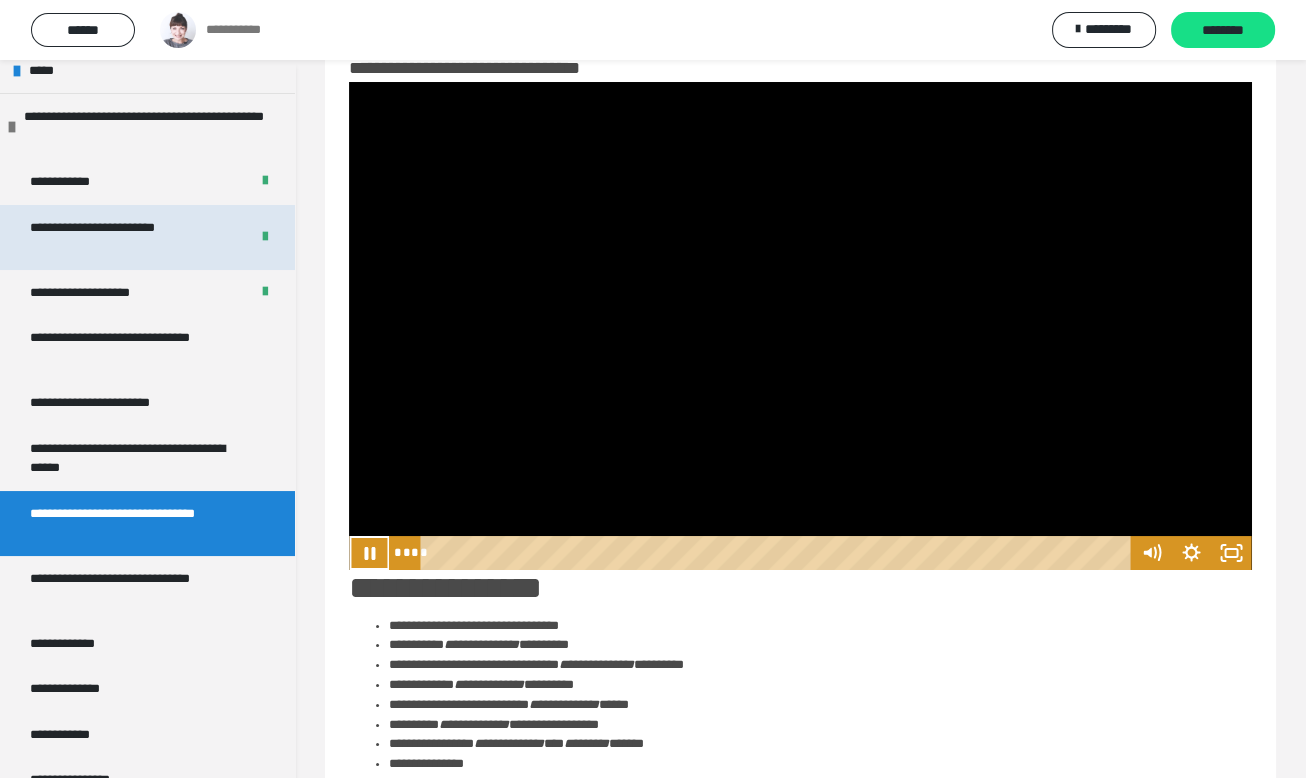 click on "**********" at bounding box center (147, 237) 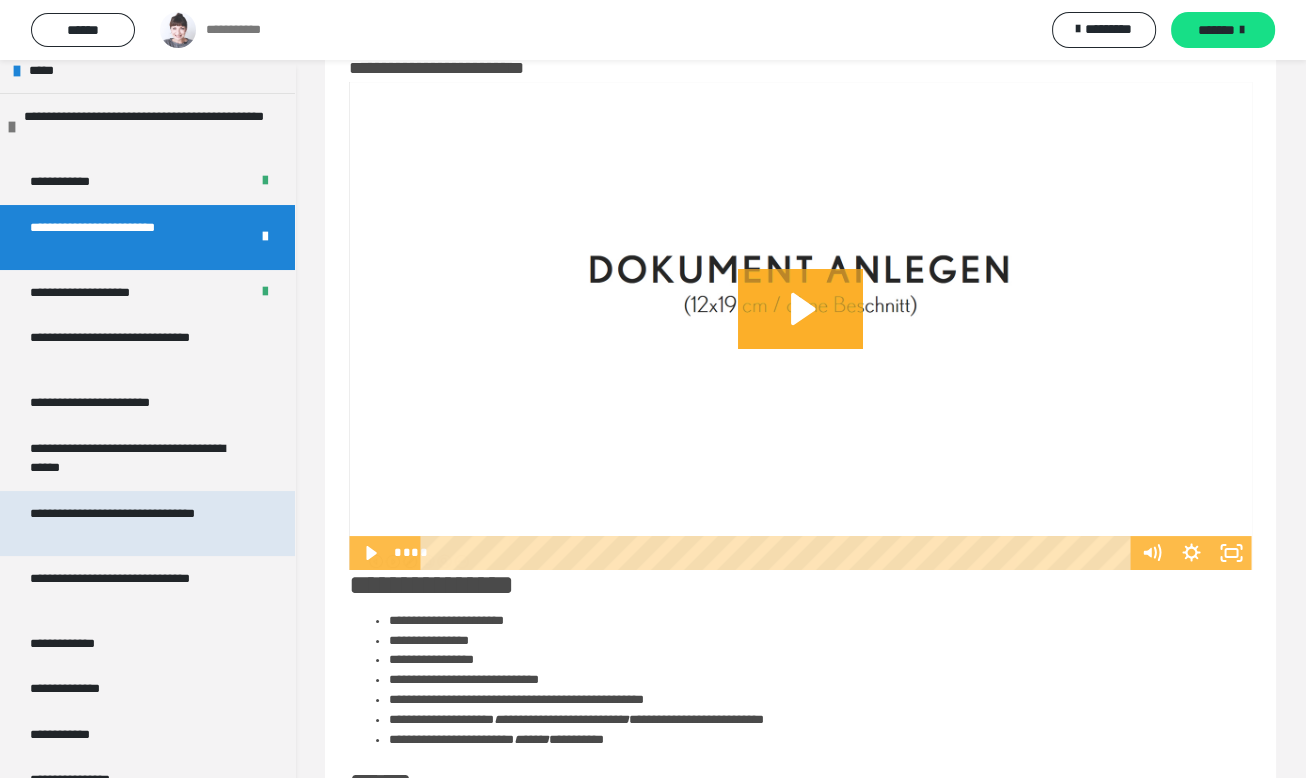 click on "**********" at bounding box center [132, 523] 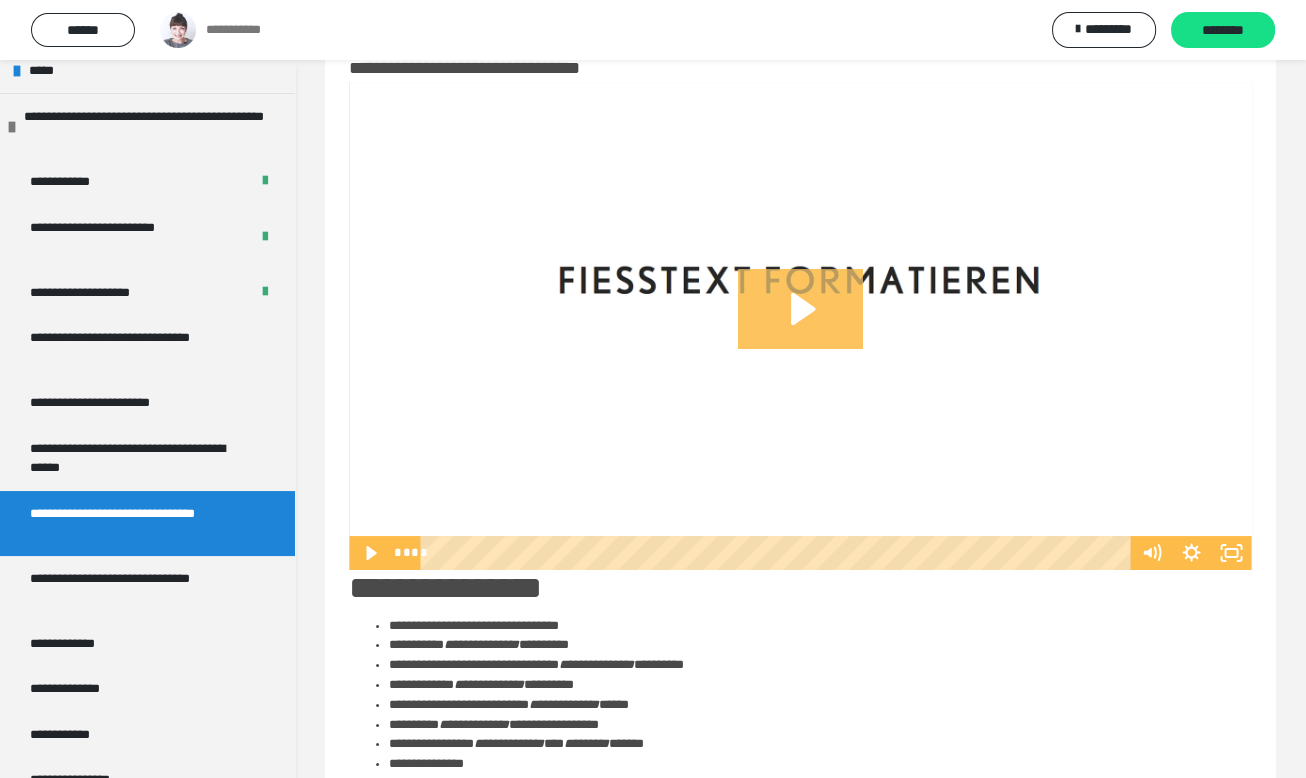 click 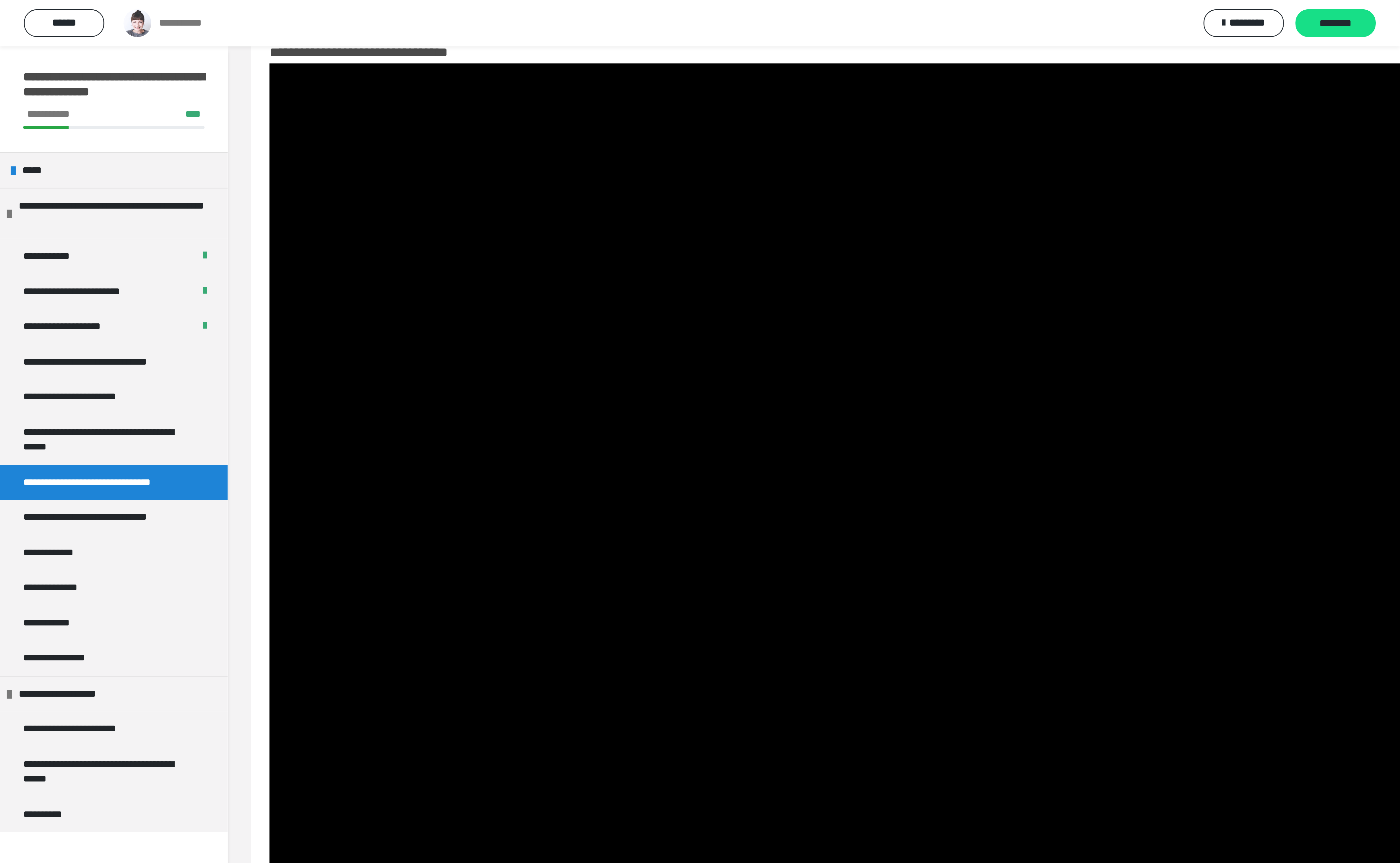 scroll, scrollTop: 0, scrollLeft: 0, axis: both 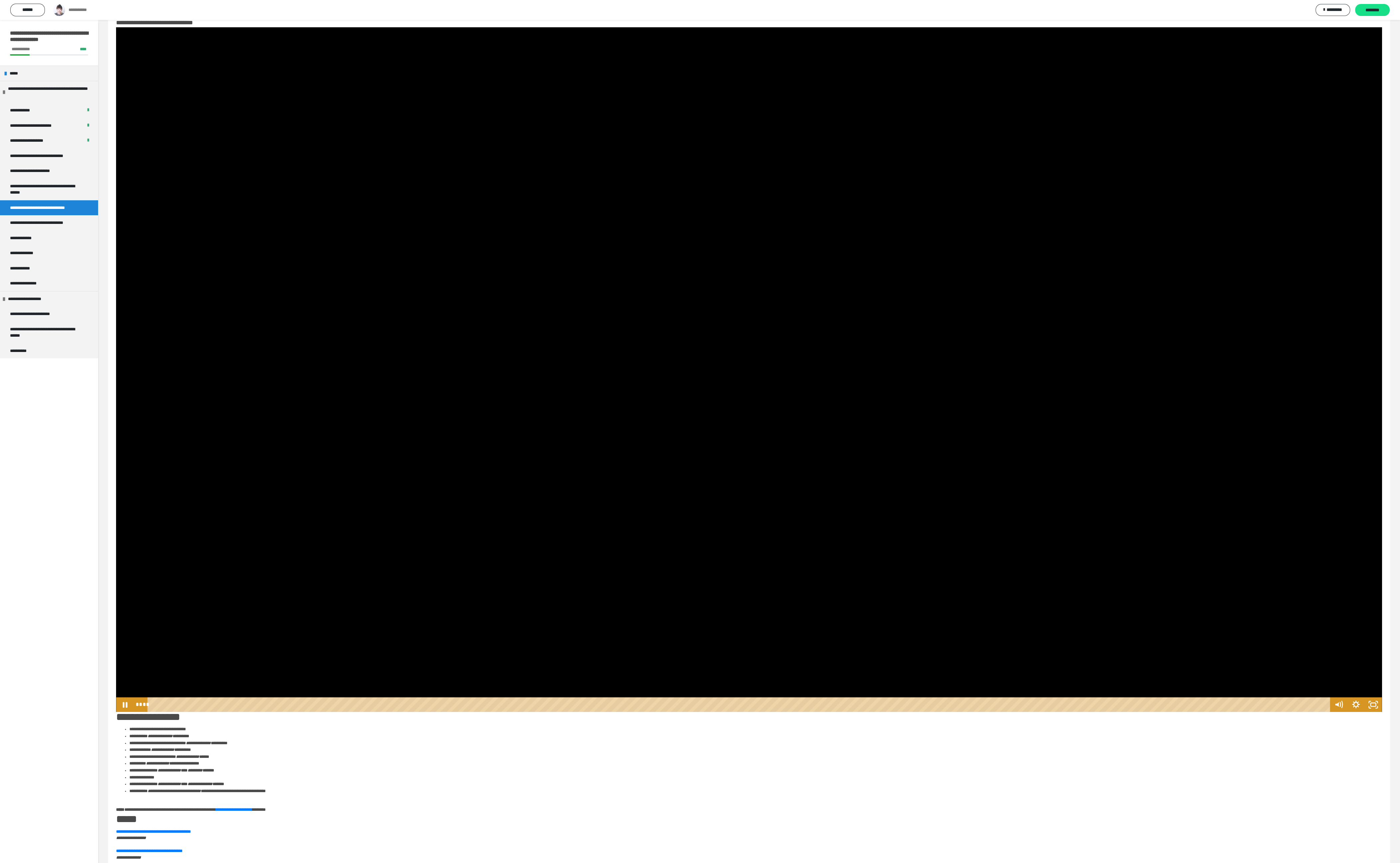 click at bounding box center (749, 370) 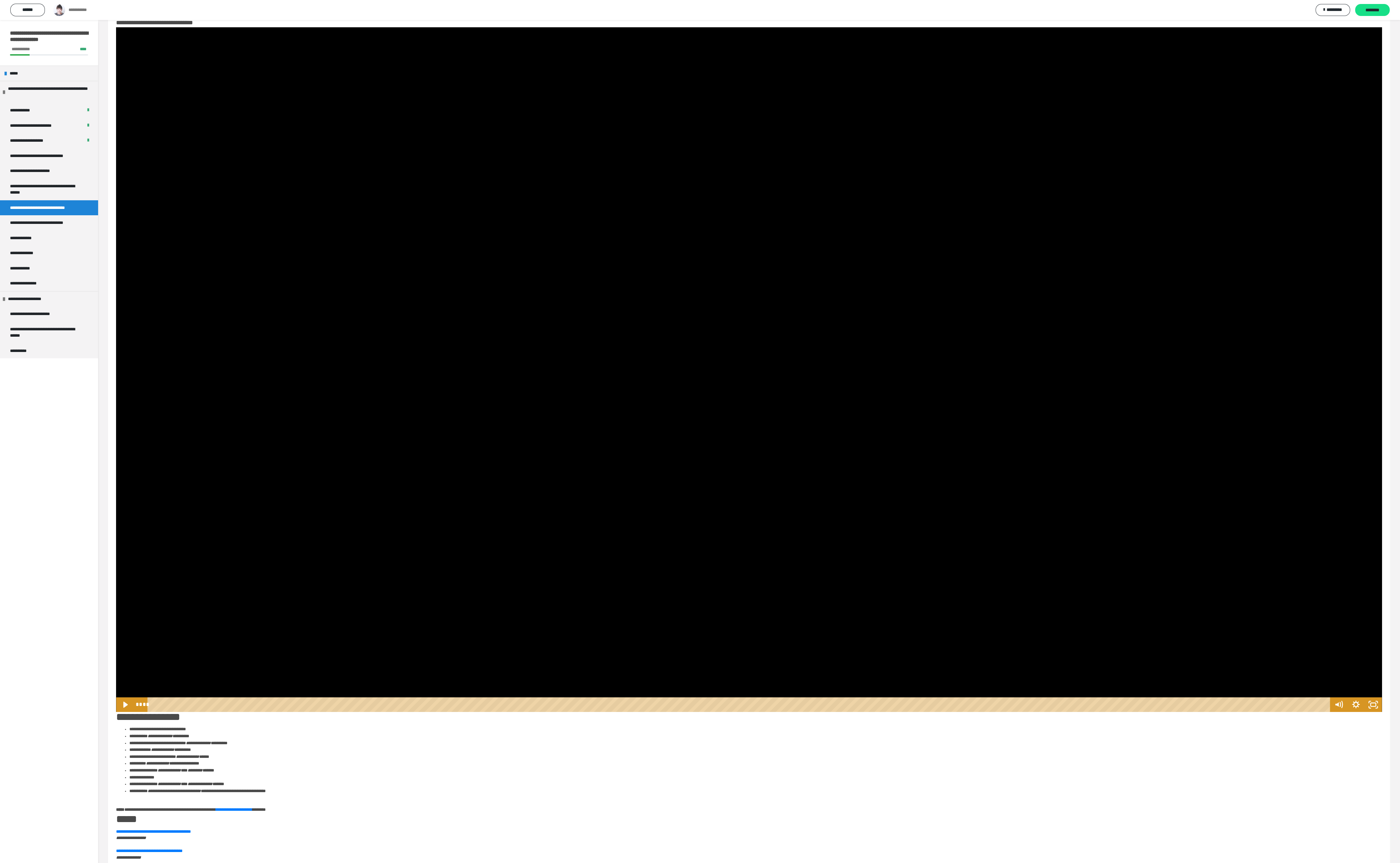 click at bounding box center [749, 370] 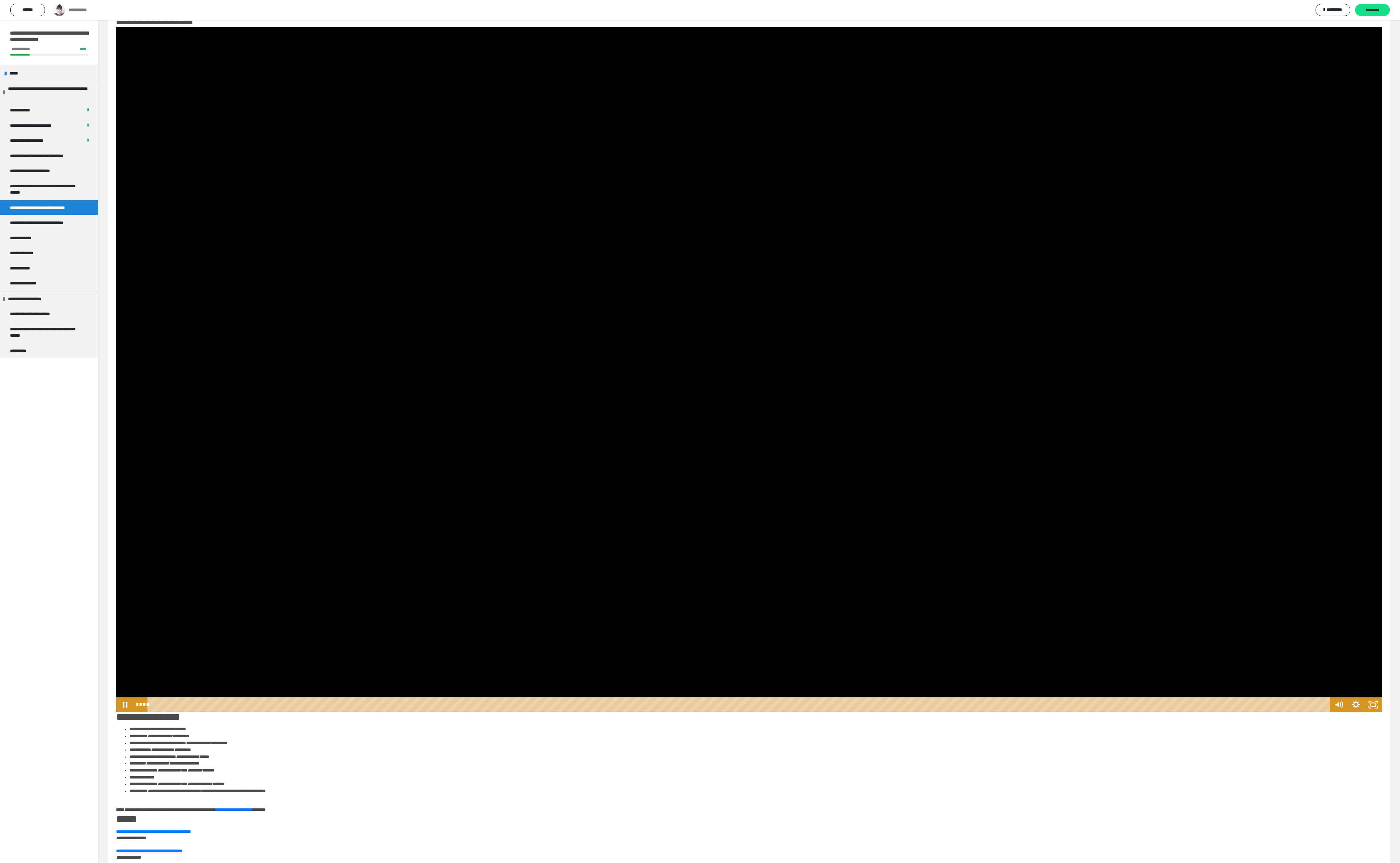 click at bounding box center (749, 370) 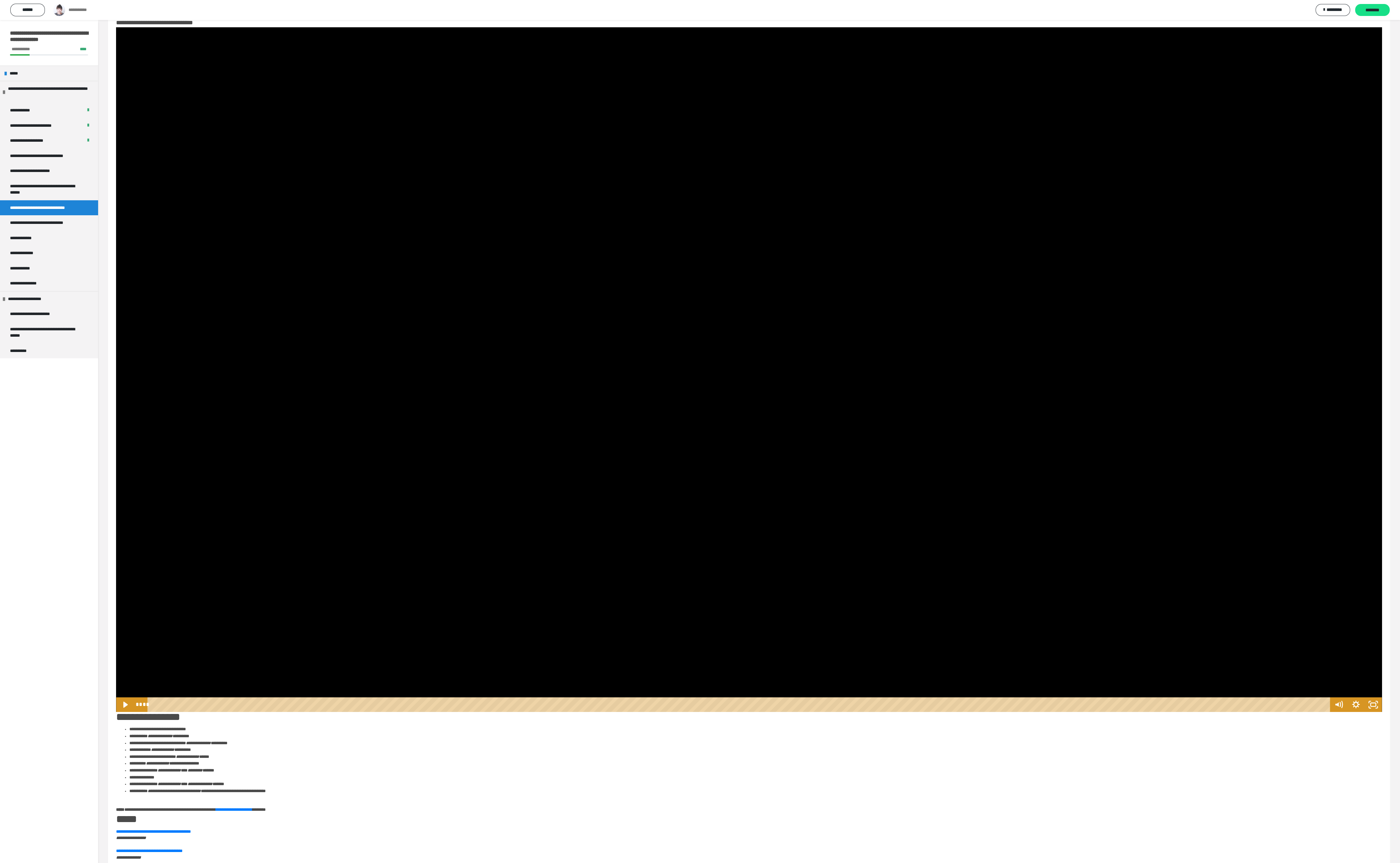 click at bounding box center (749, 370) 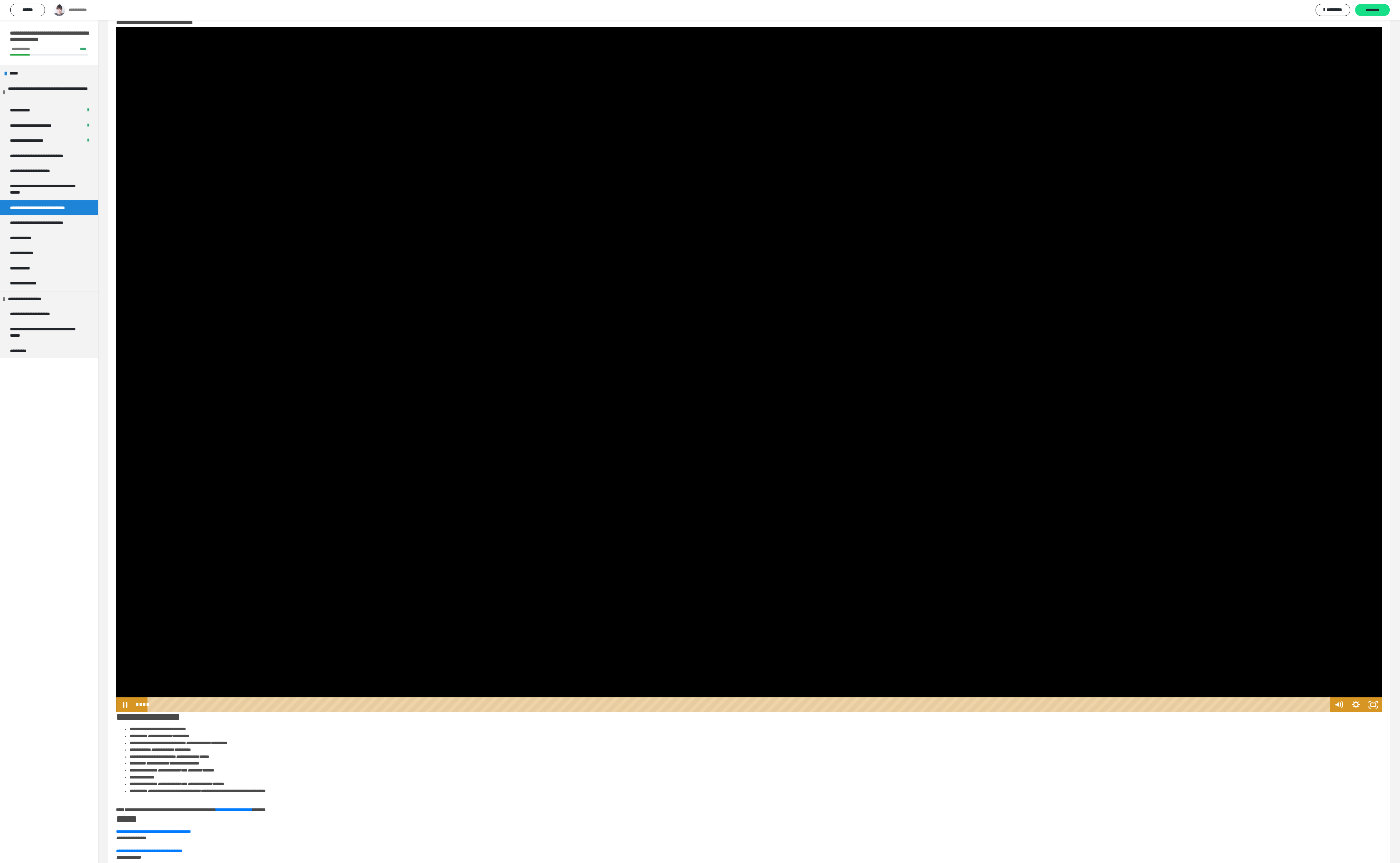 click at bounding box center [749, 370] 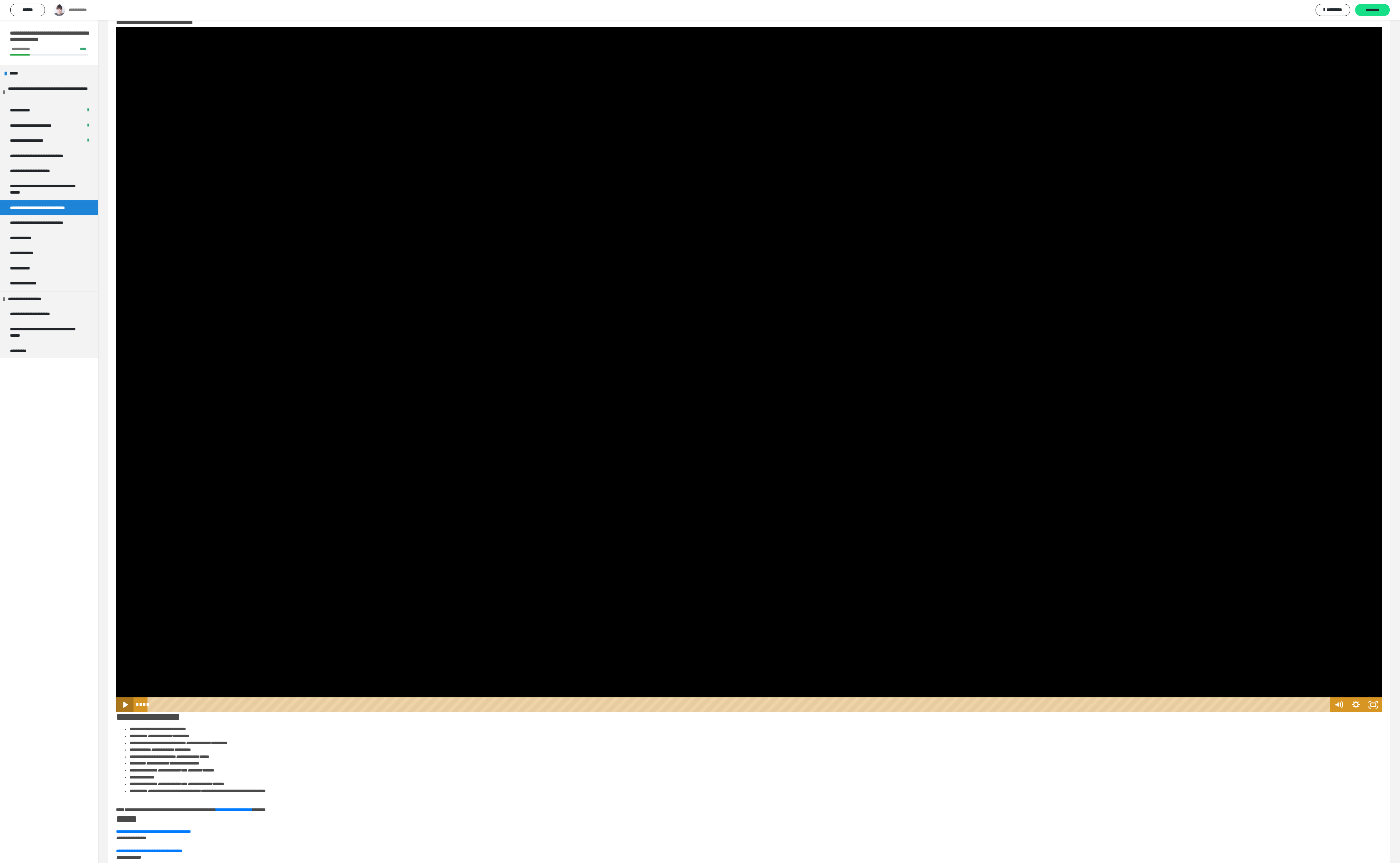 click 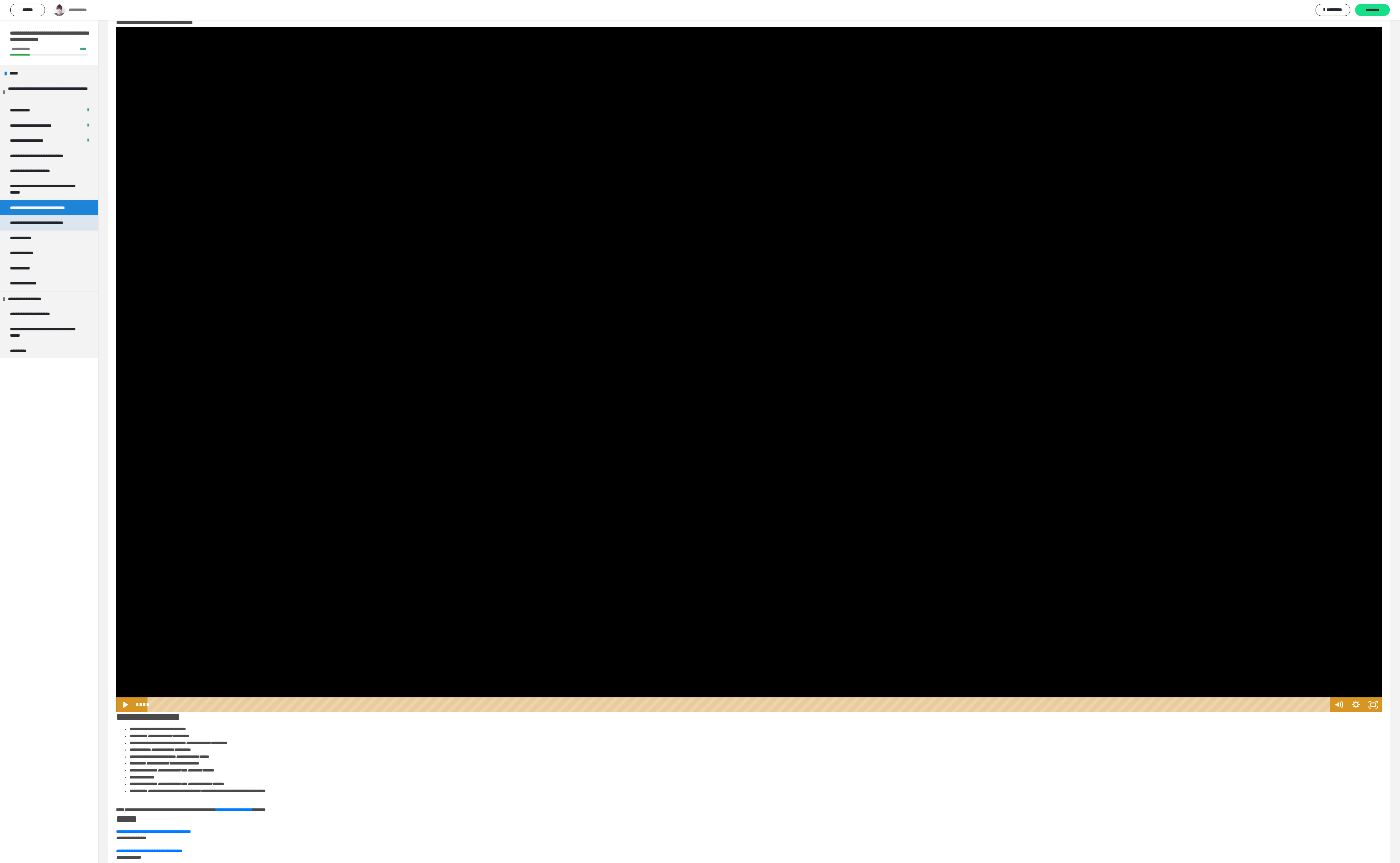 click on "**********" at bounding box center [46, 223] 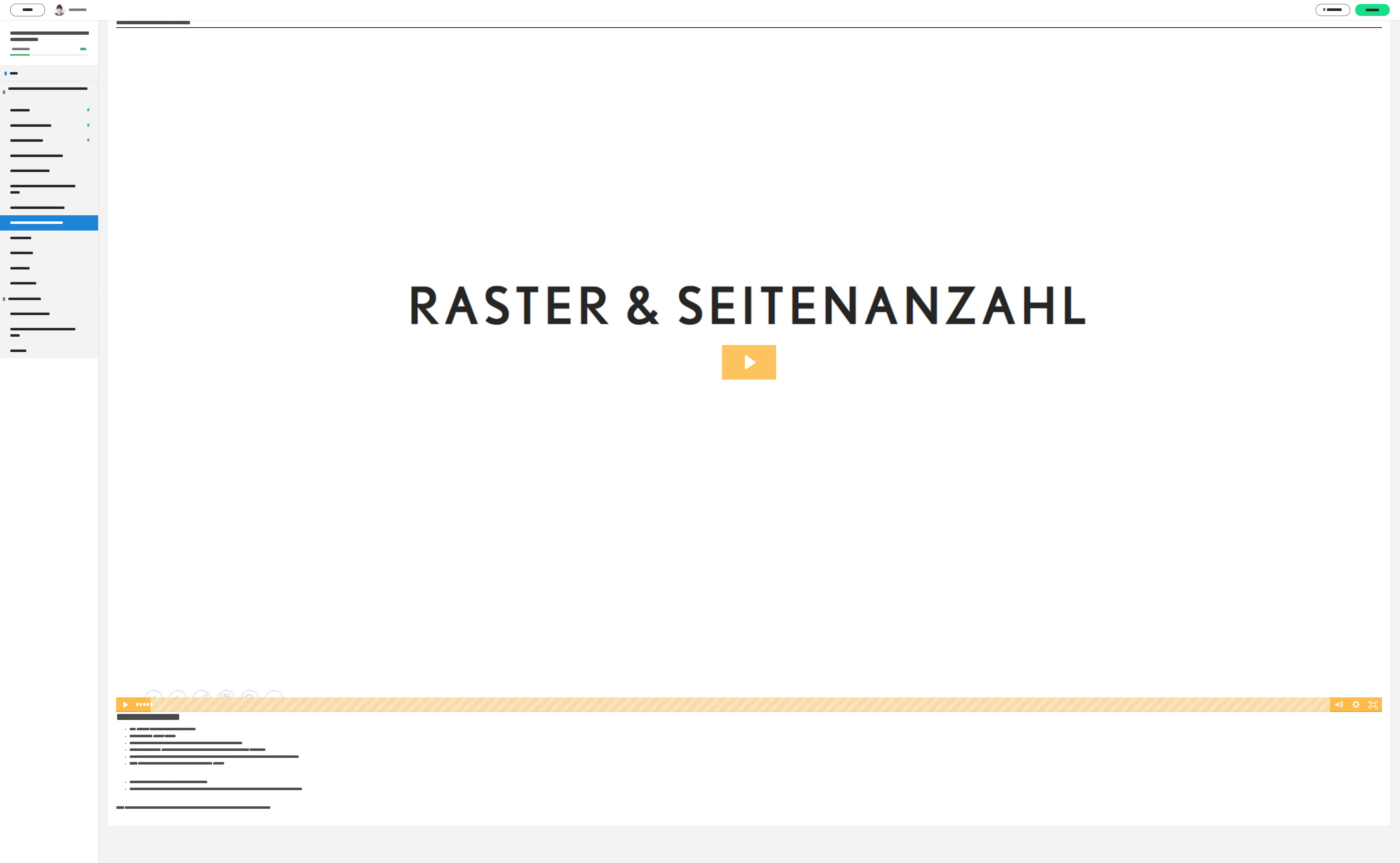 click 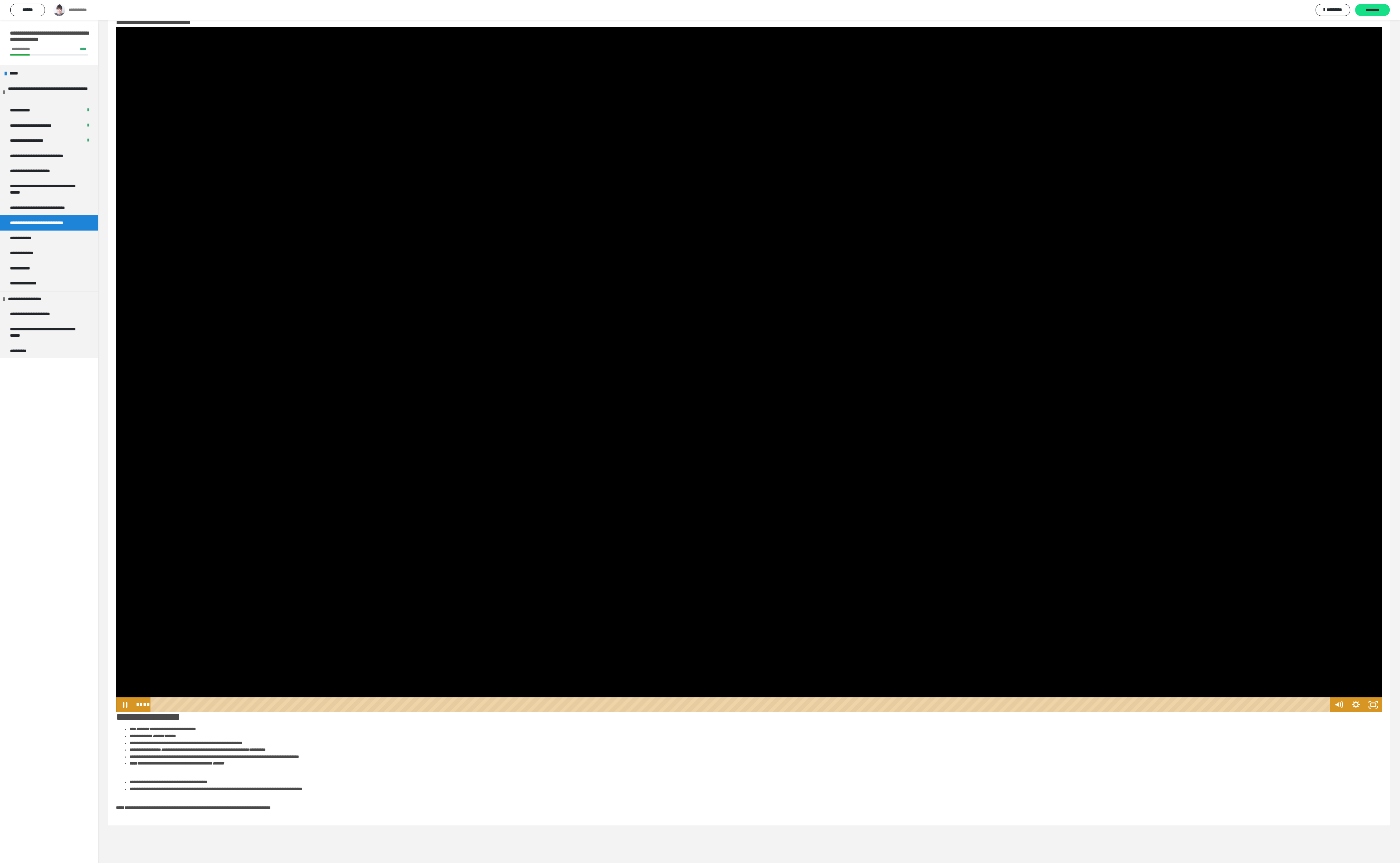click at bounding box center [749, 370] 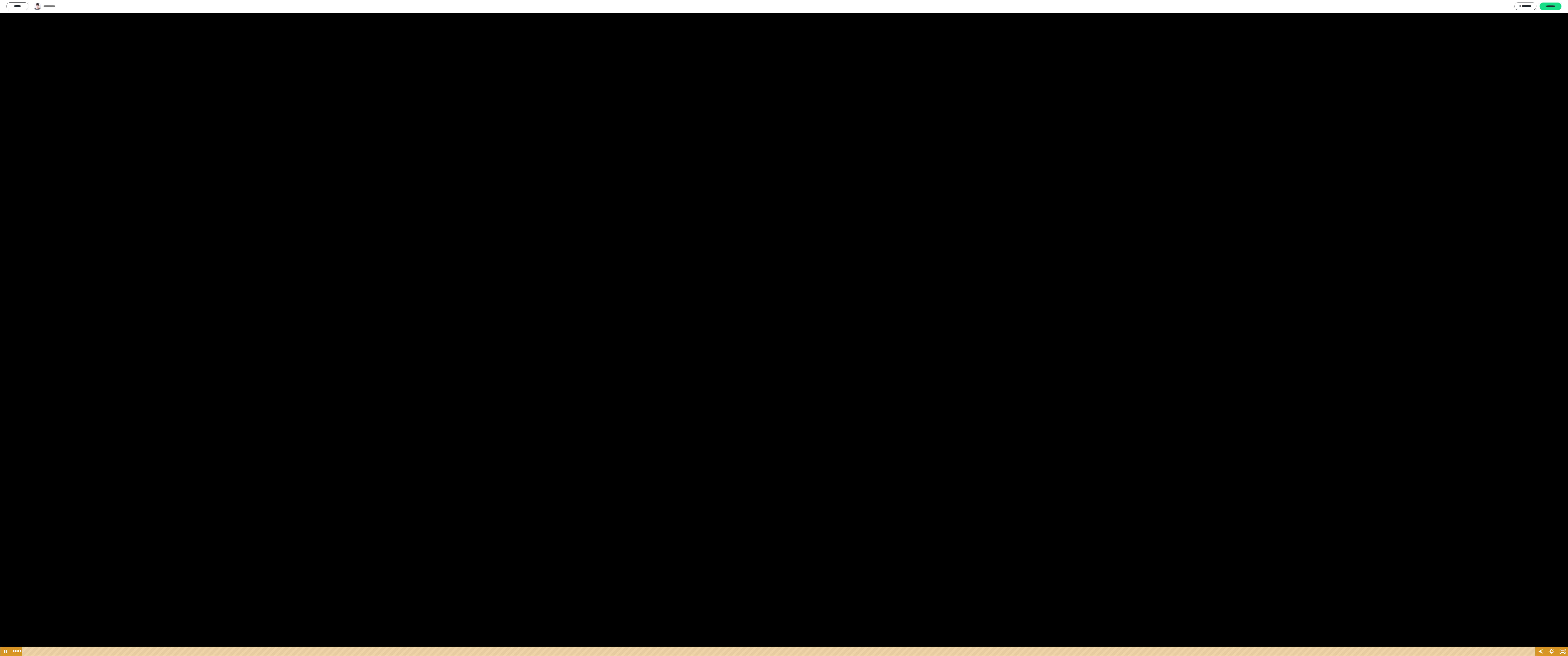 click at bounding box center (784, 328) 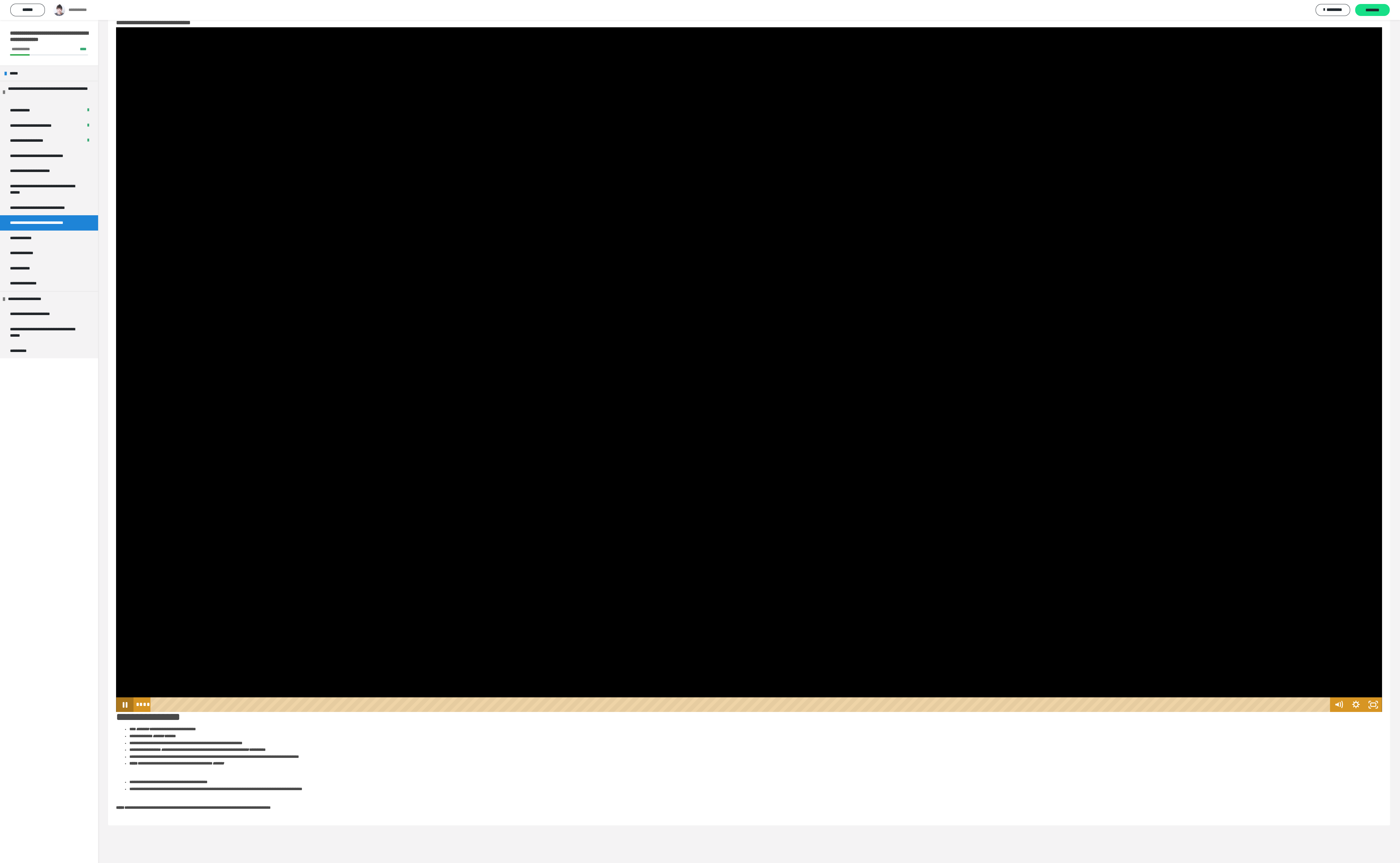 click 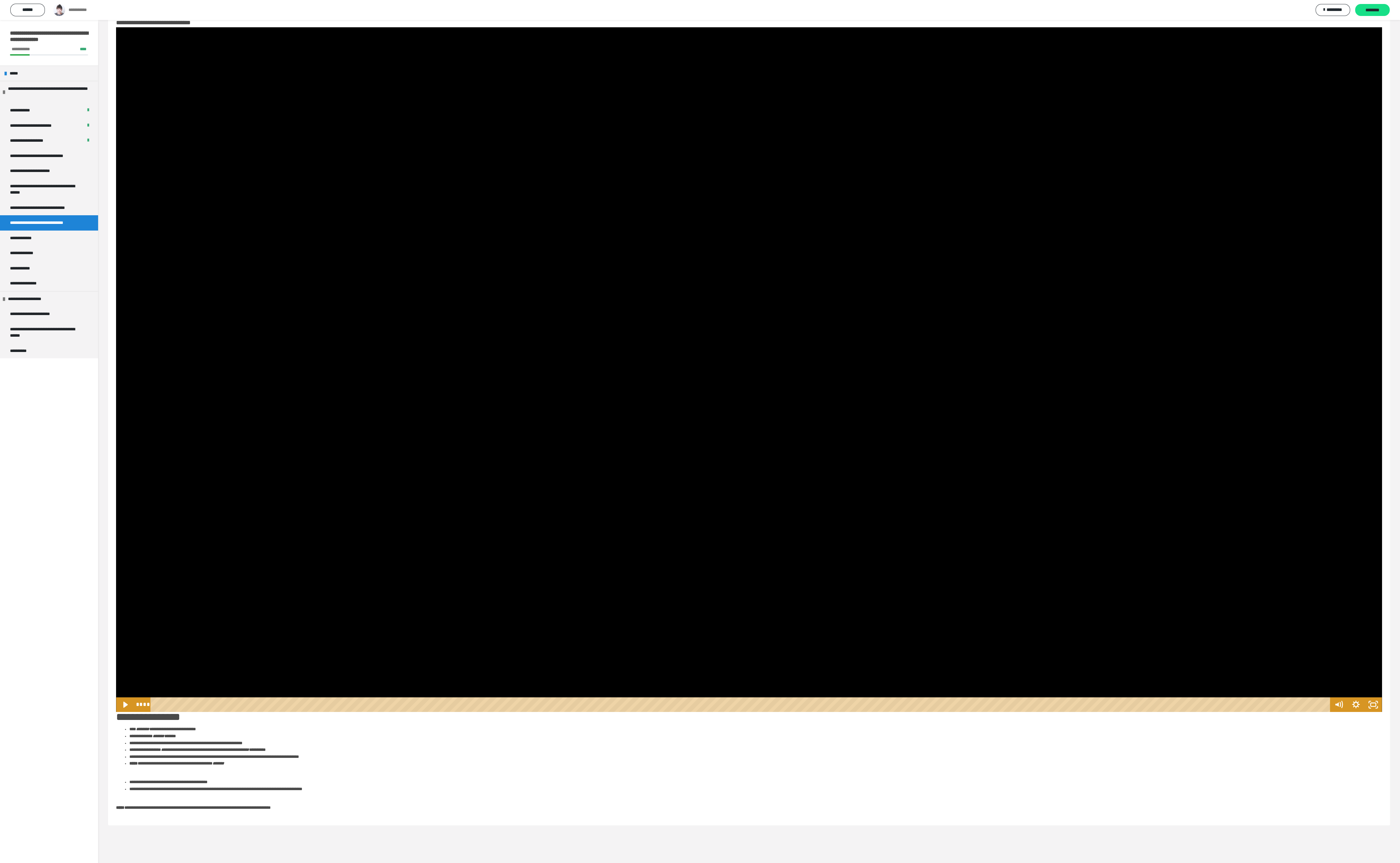 click at bounding box center [749, 370] 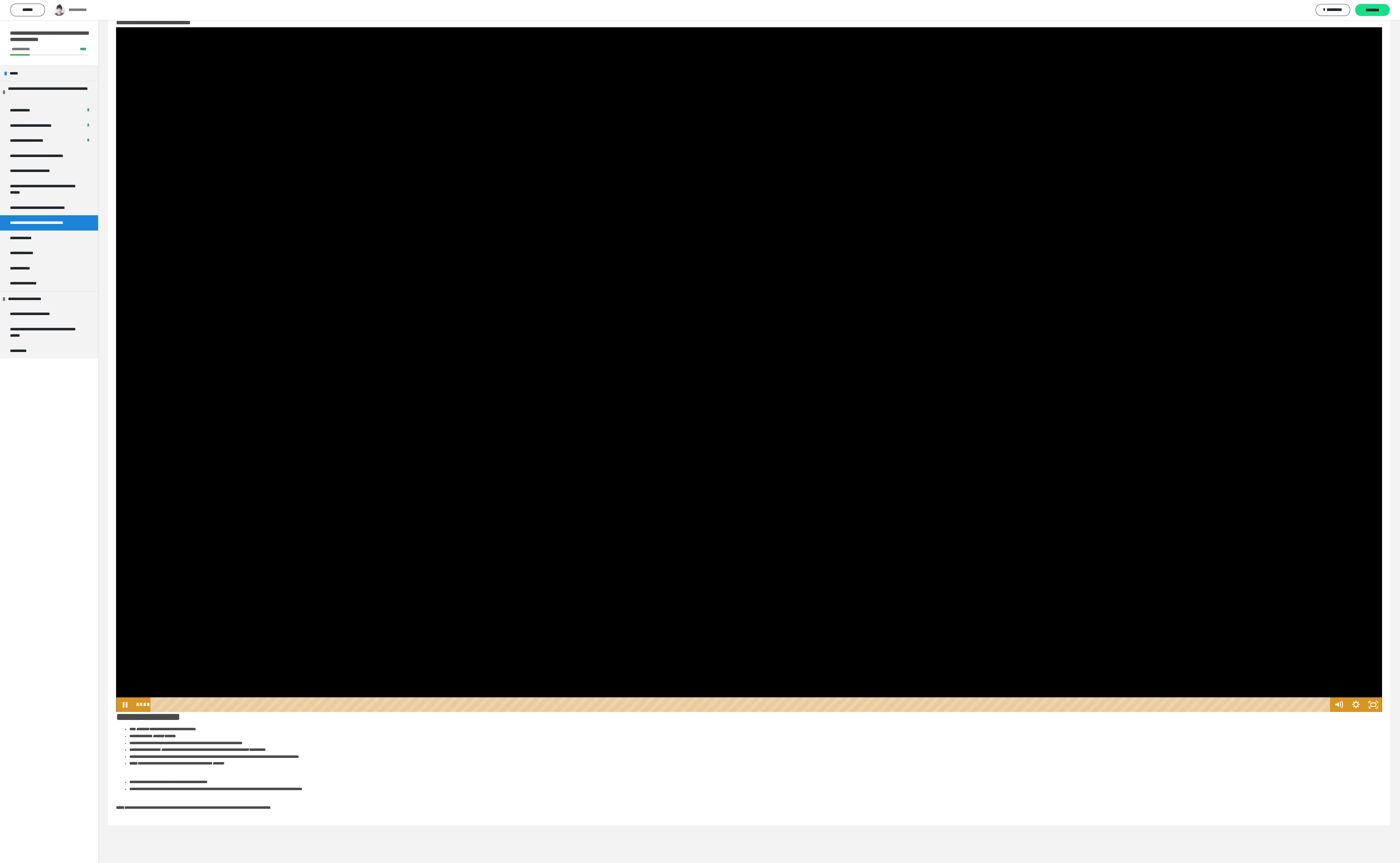 click at bounding box center [749, 370] 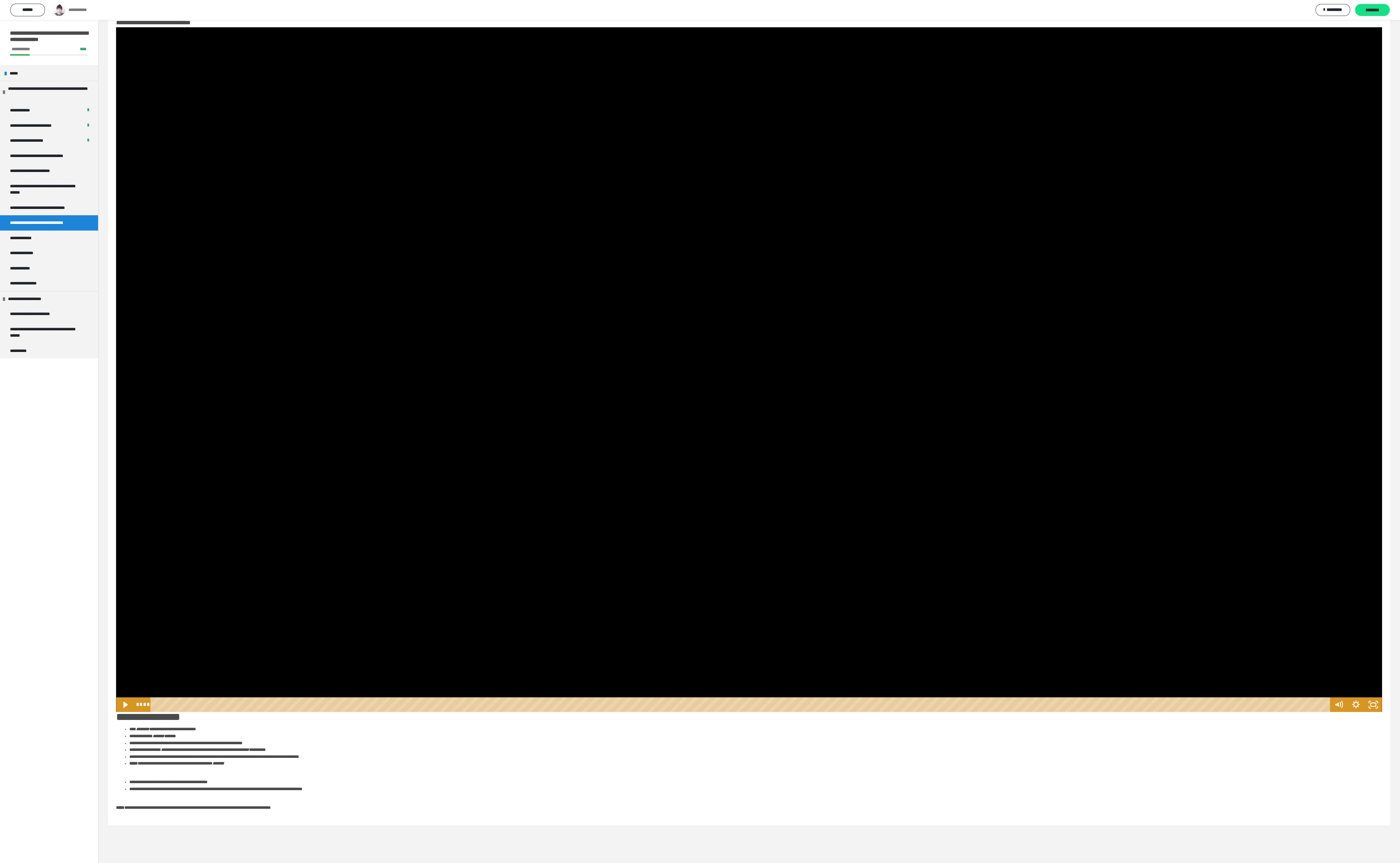 click at bounding box center (749, 370) 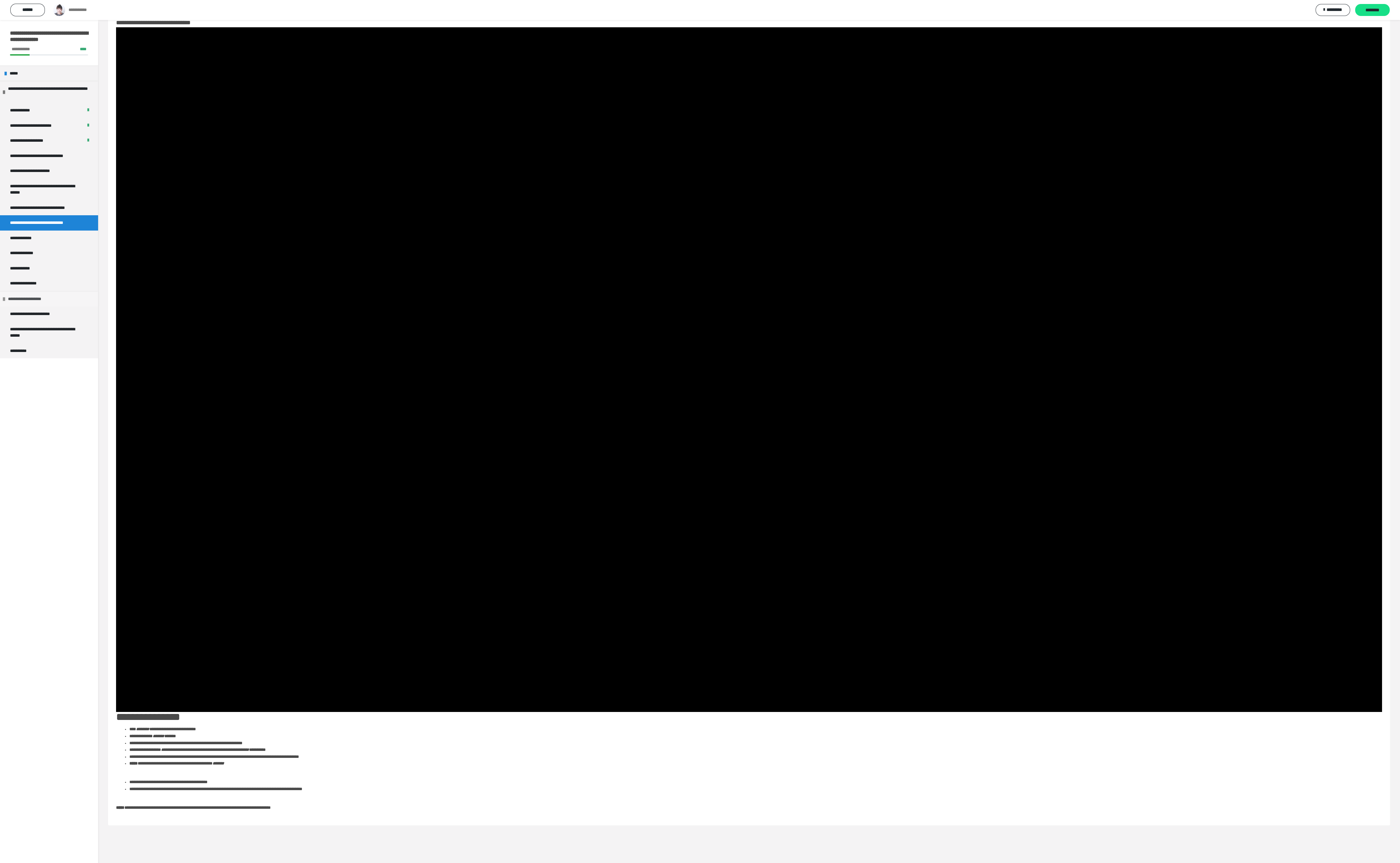 type 